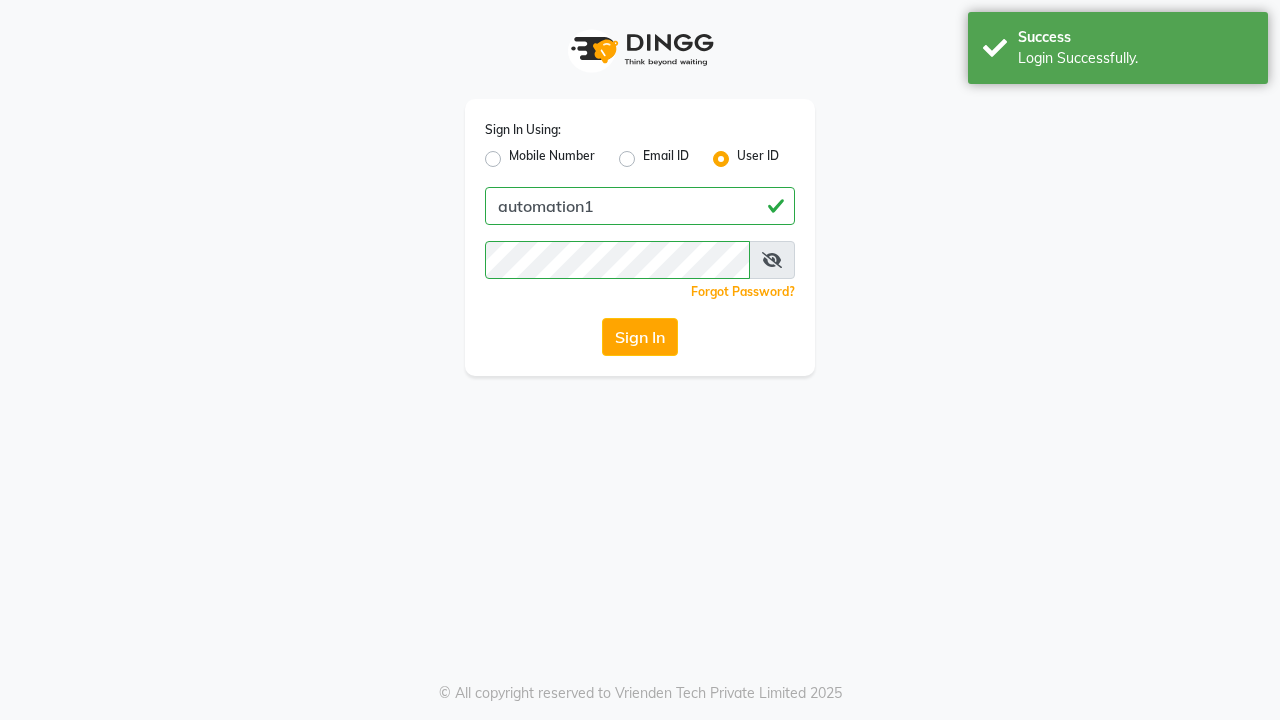 scroll, scrollTop: 0, scrollLeft: 0, axis: both 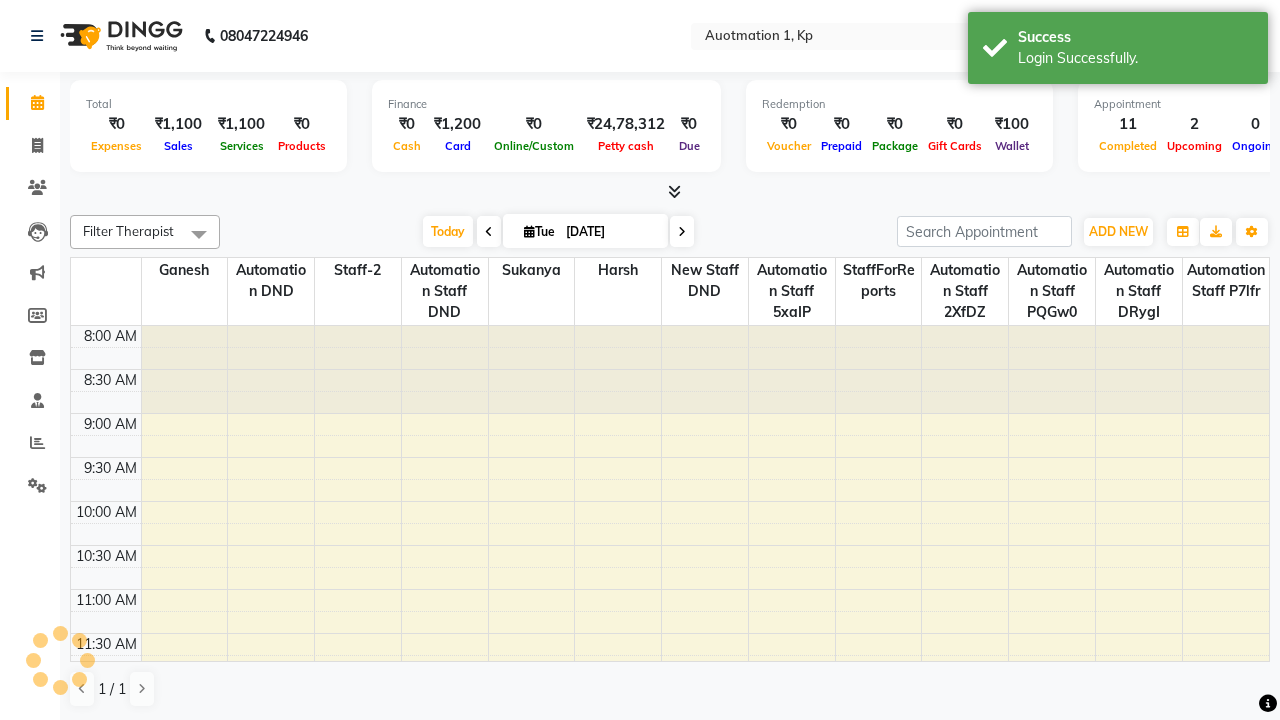 select on "en" 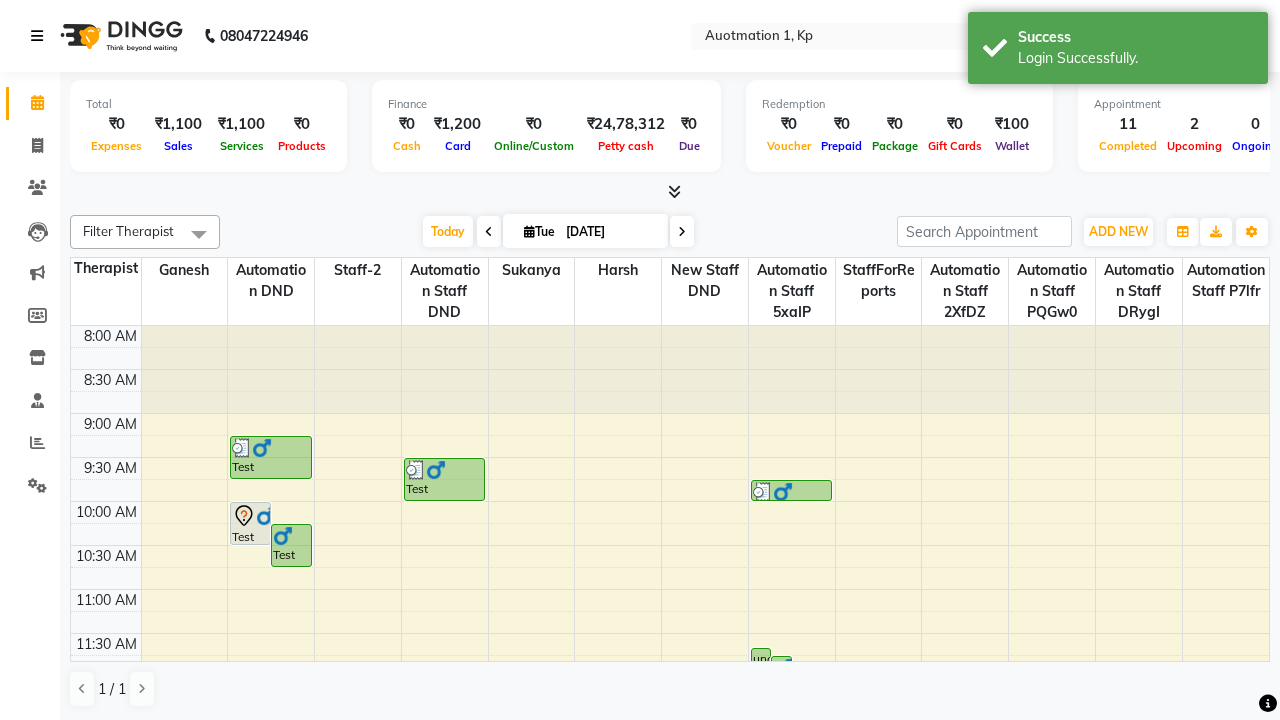 click at bounding box center (37, 36) 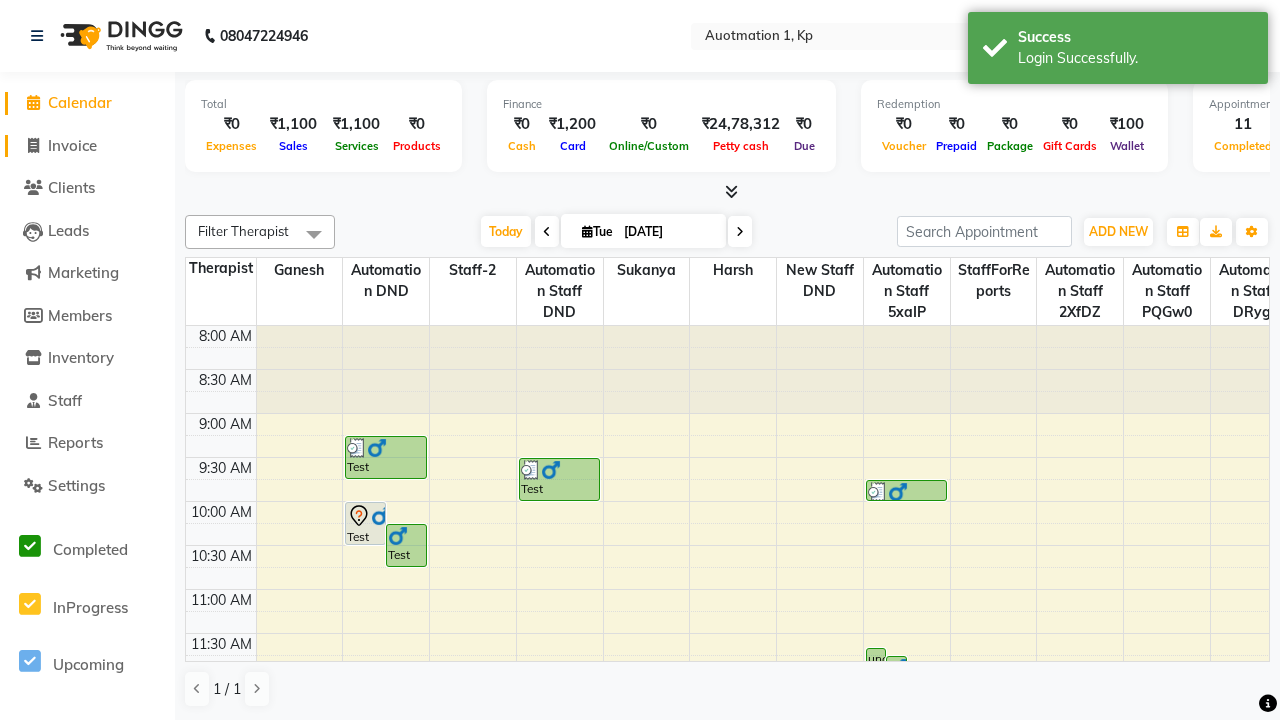 click on "Invoice" 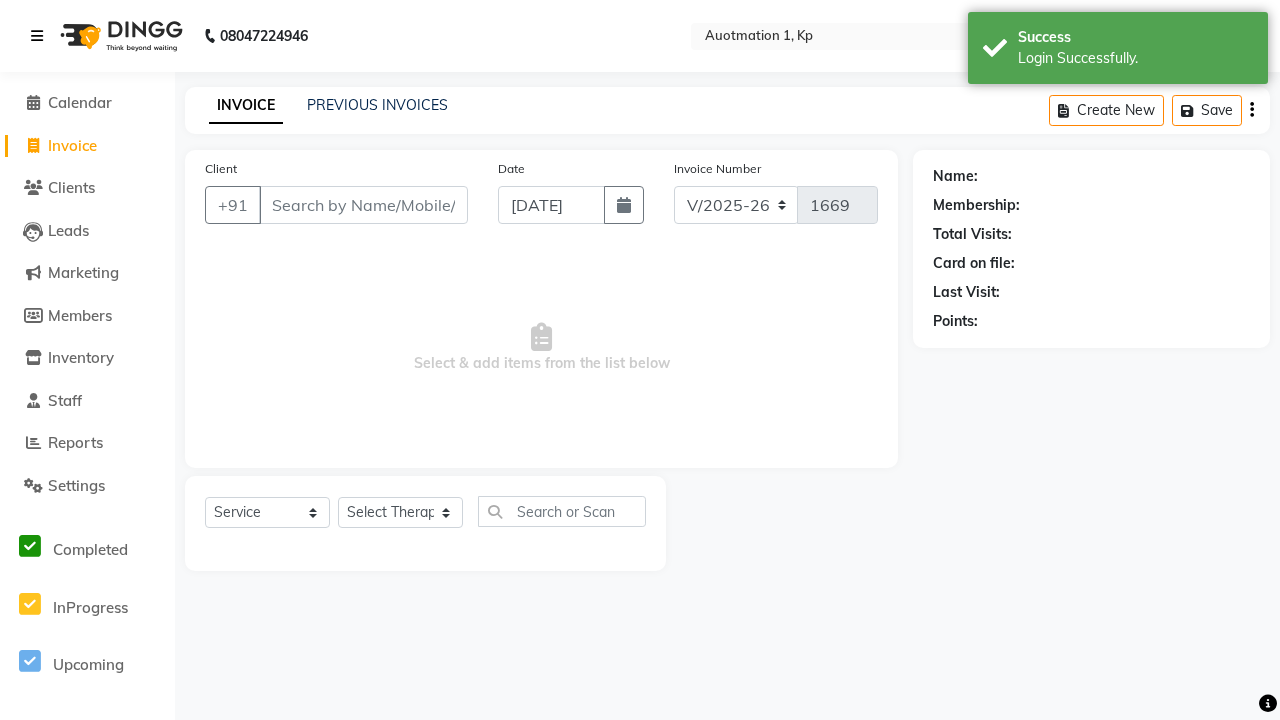 click at bounding box center [37, 36] 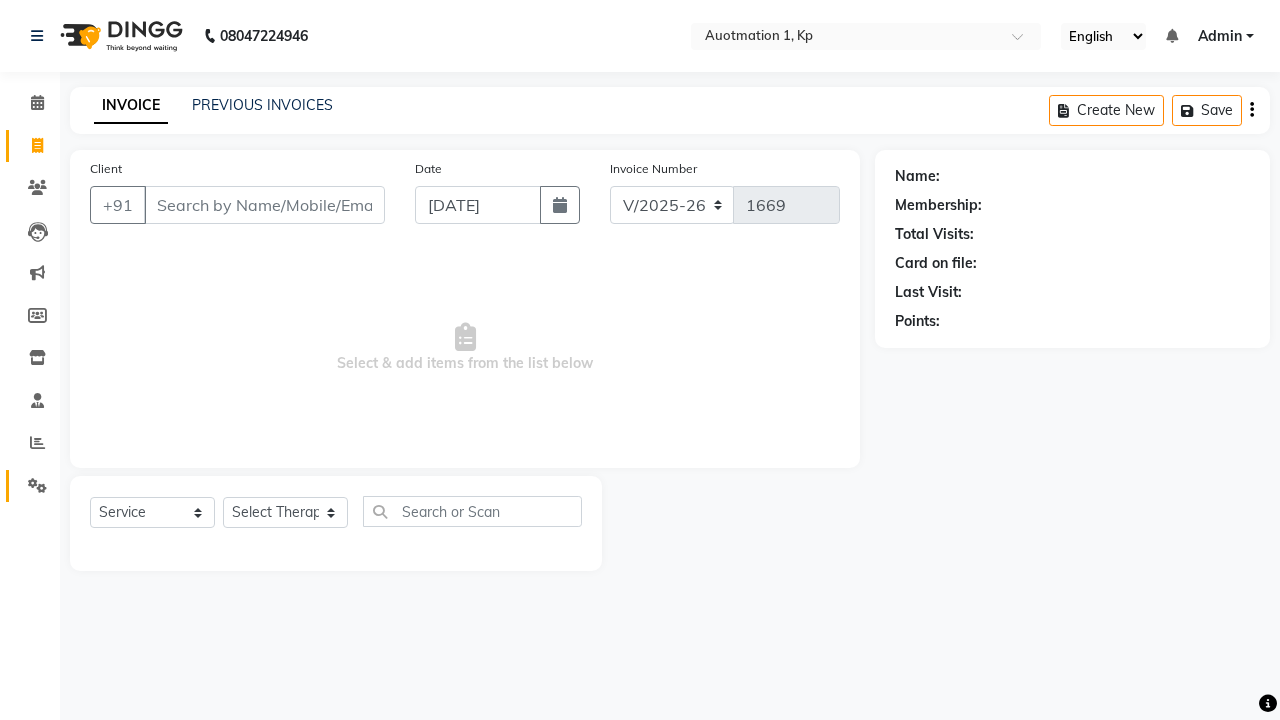 click 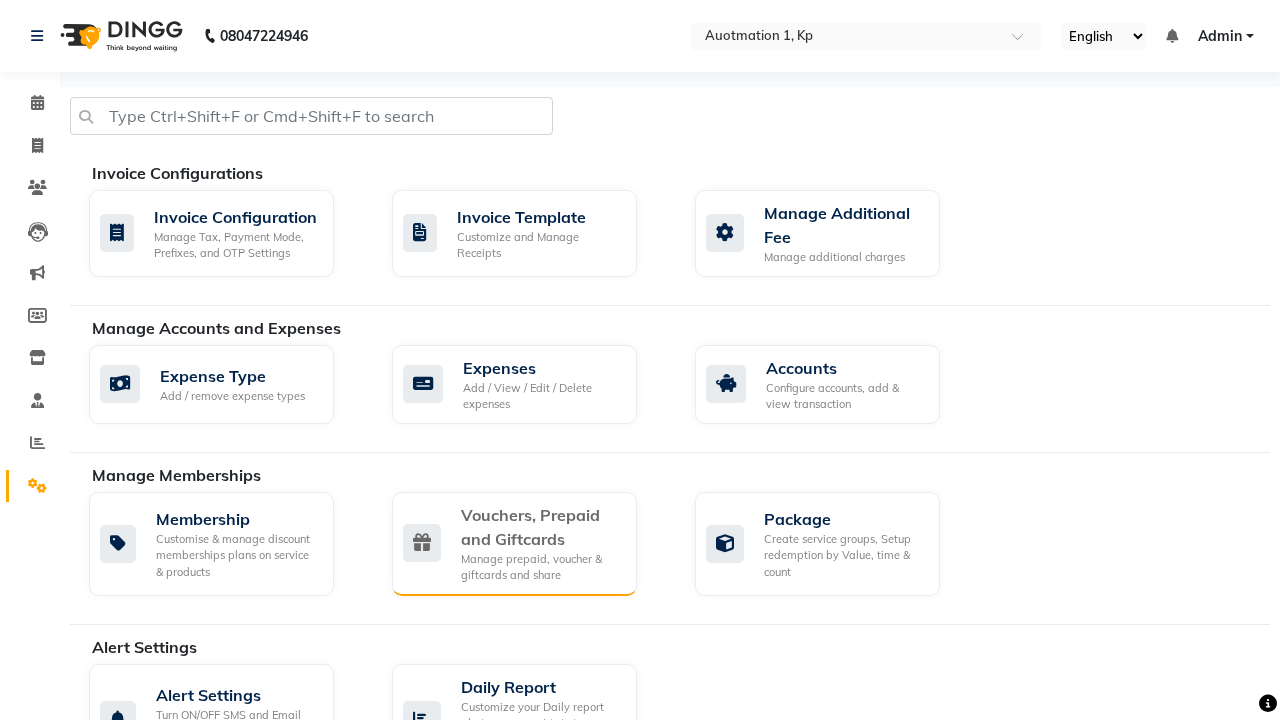 click on "Vouchers, Prepaid and Giftcards" 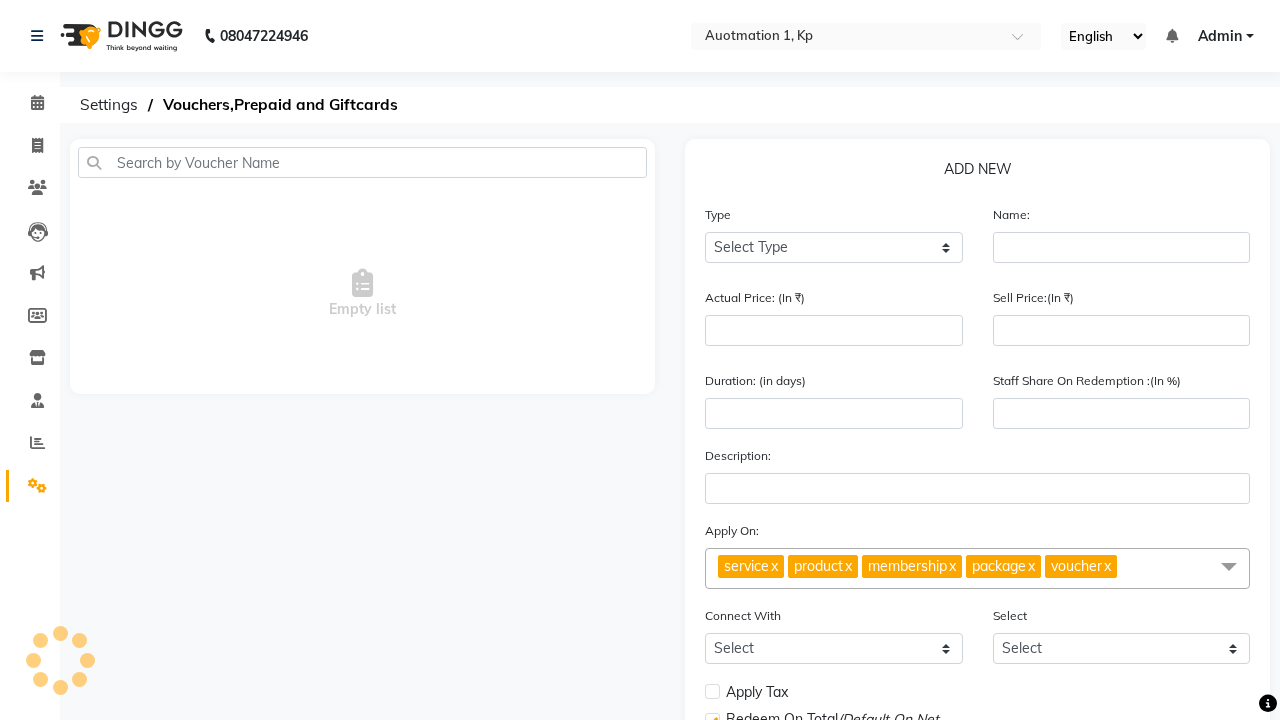 select on "G" 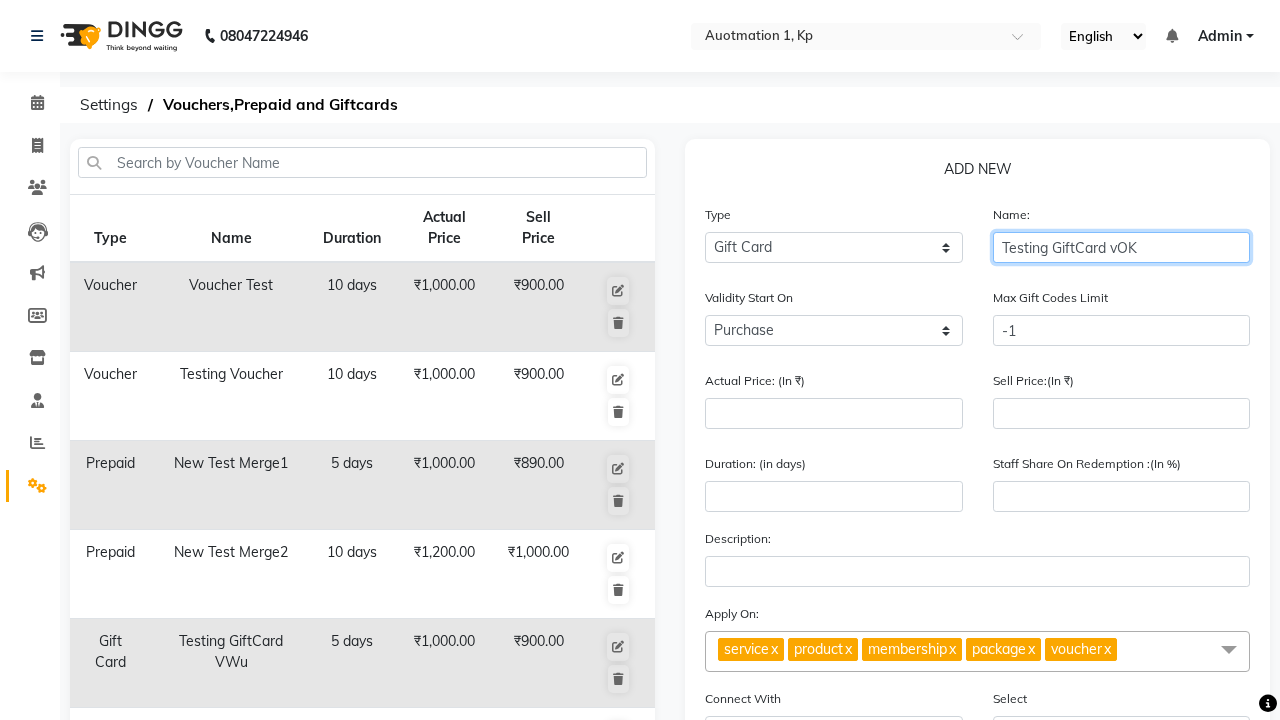 type on "Testing GiftCard vOK" 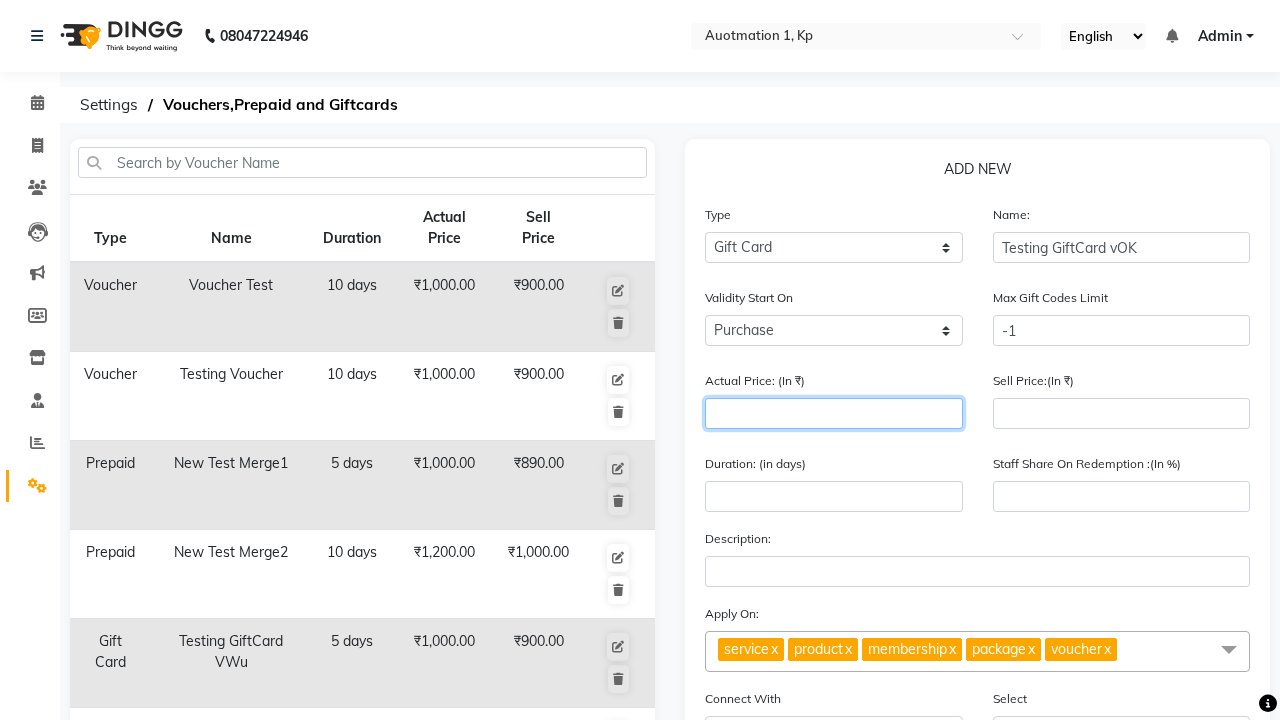 type on "1000" 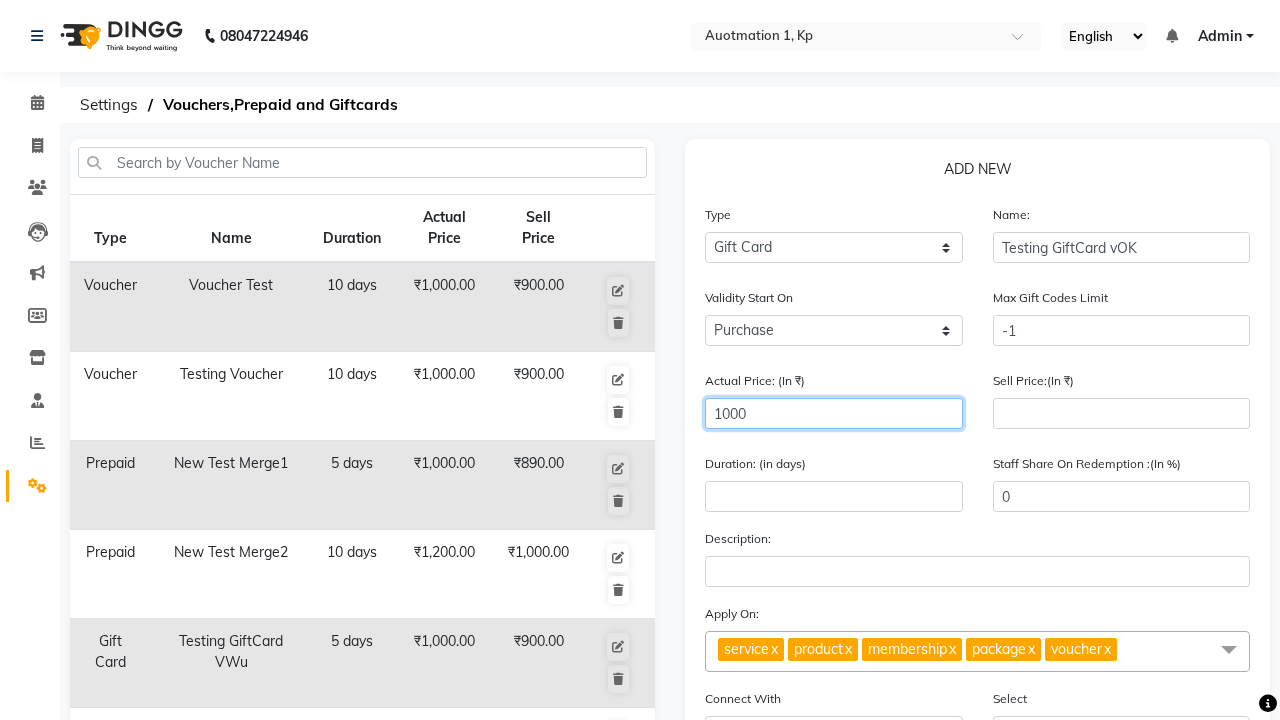 type on "1000" 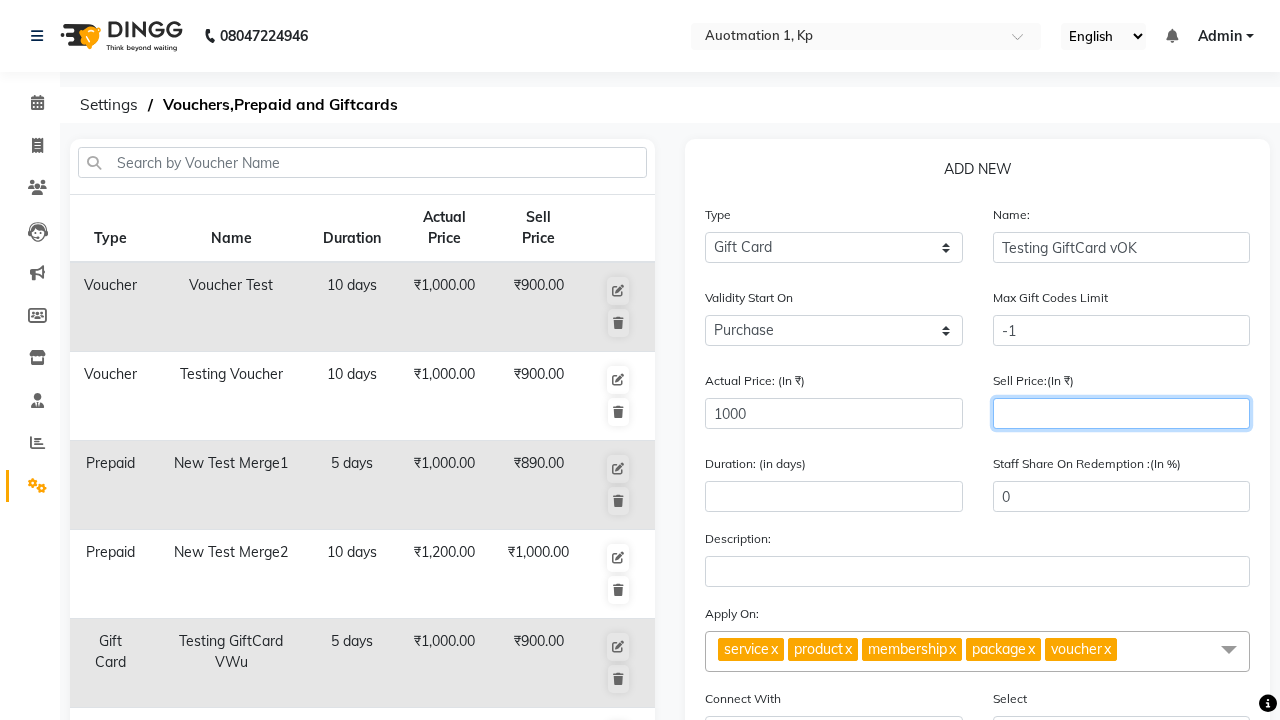 type on "900" 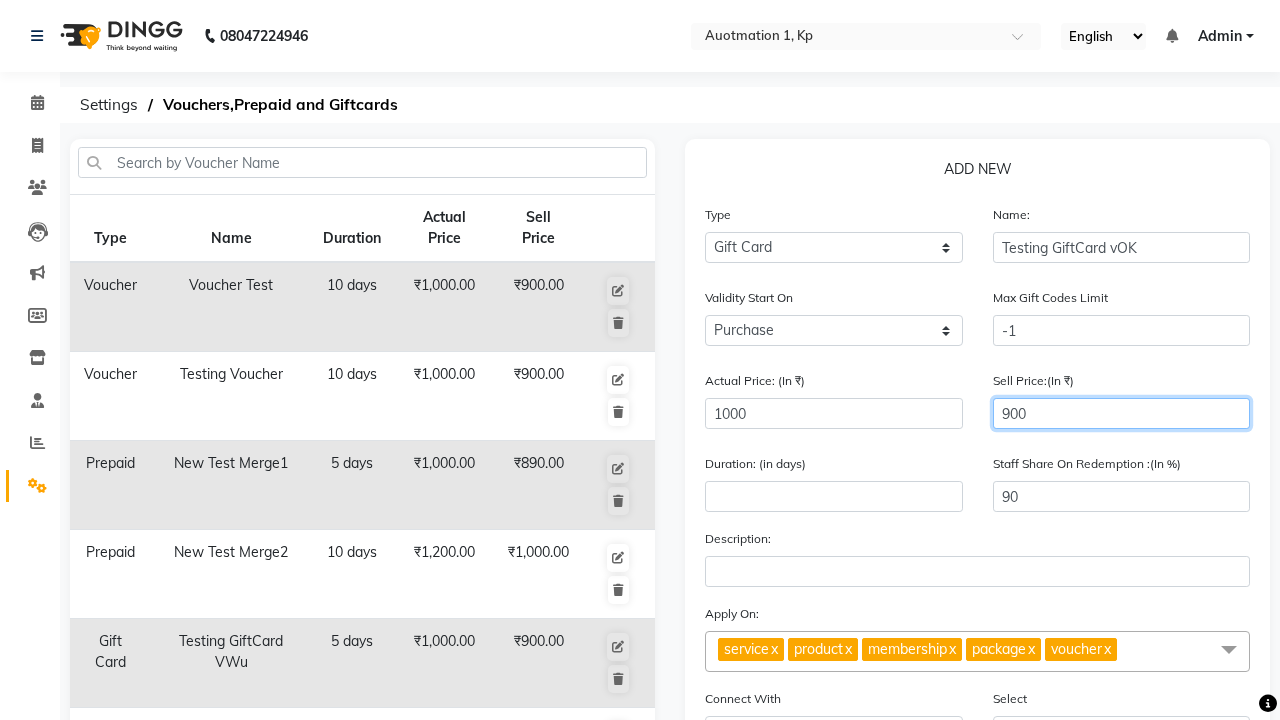 type on "900" 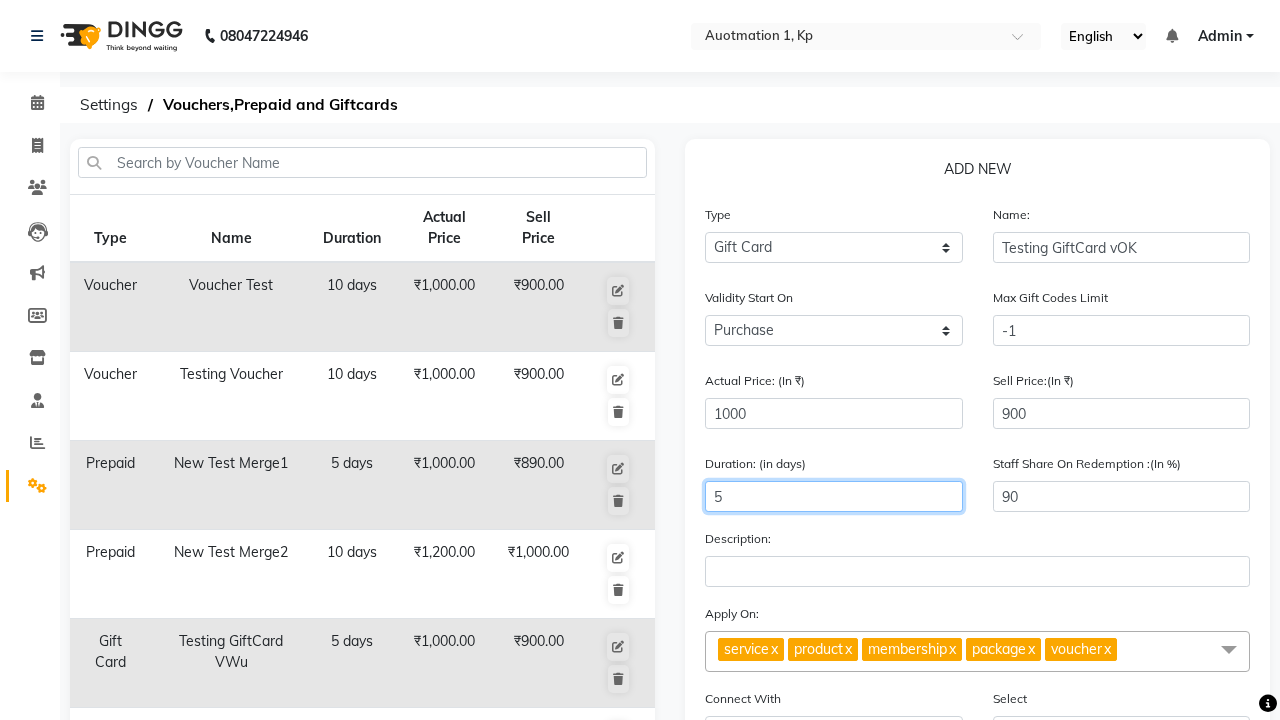 type on "5" 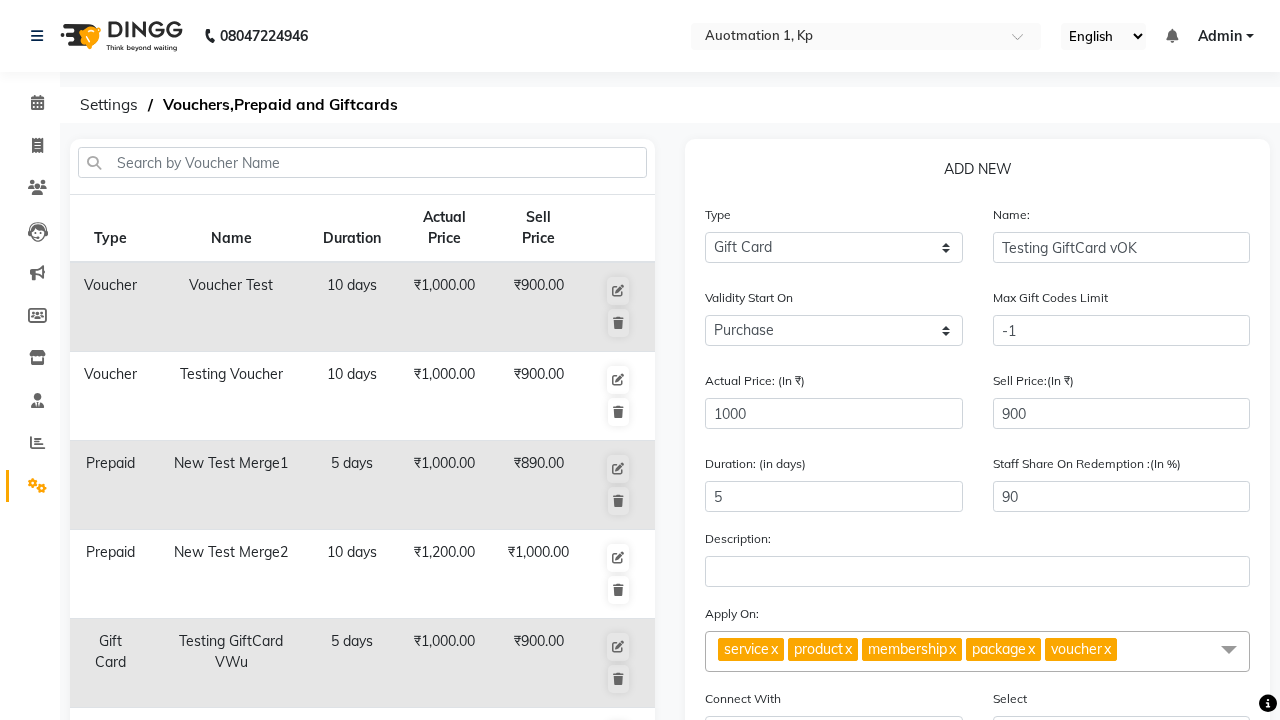 click on "Save" 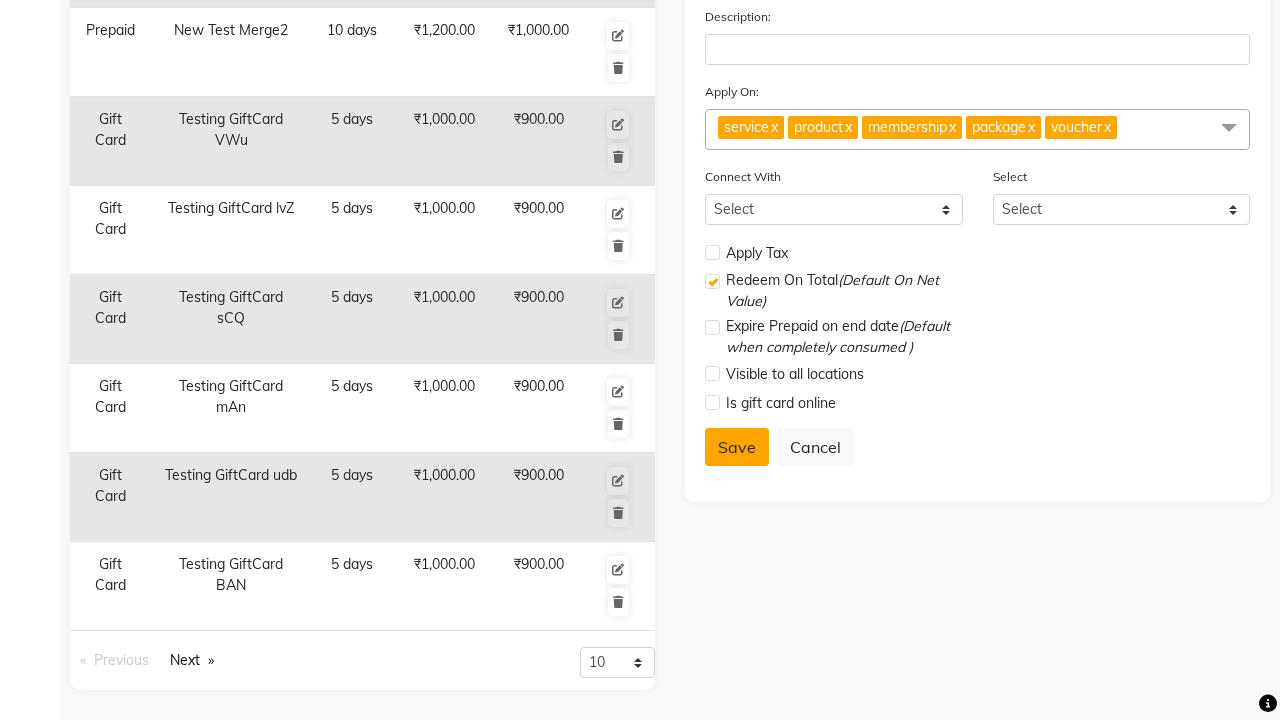 select 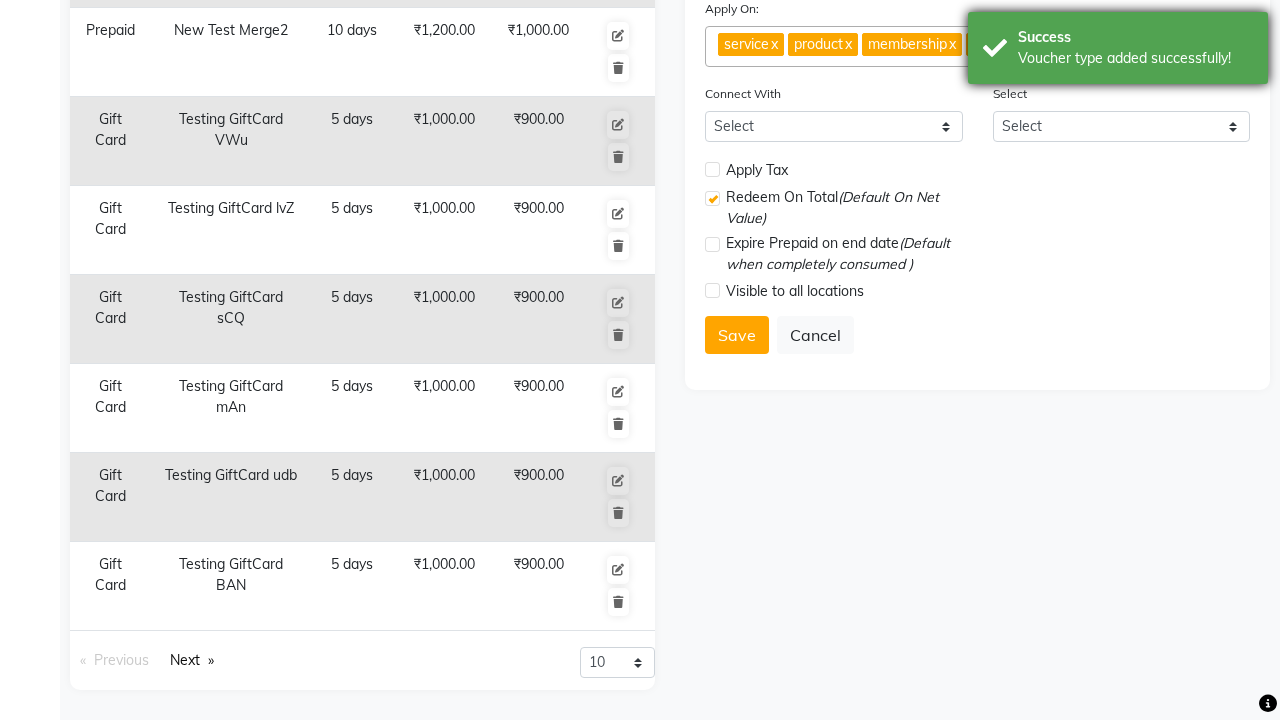 click on "Voucher type added successfully!" at bounding box center (1135, 58) 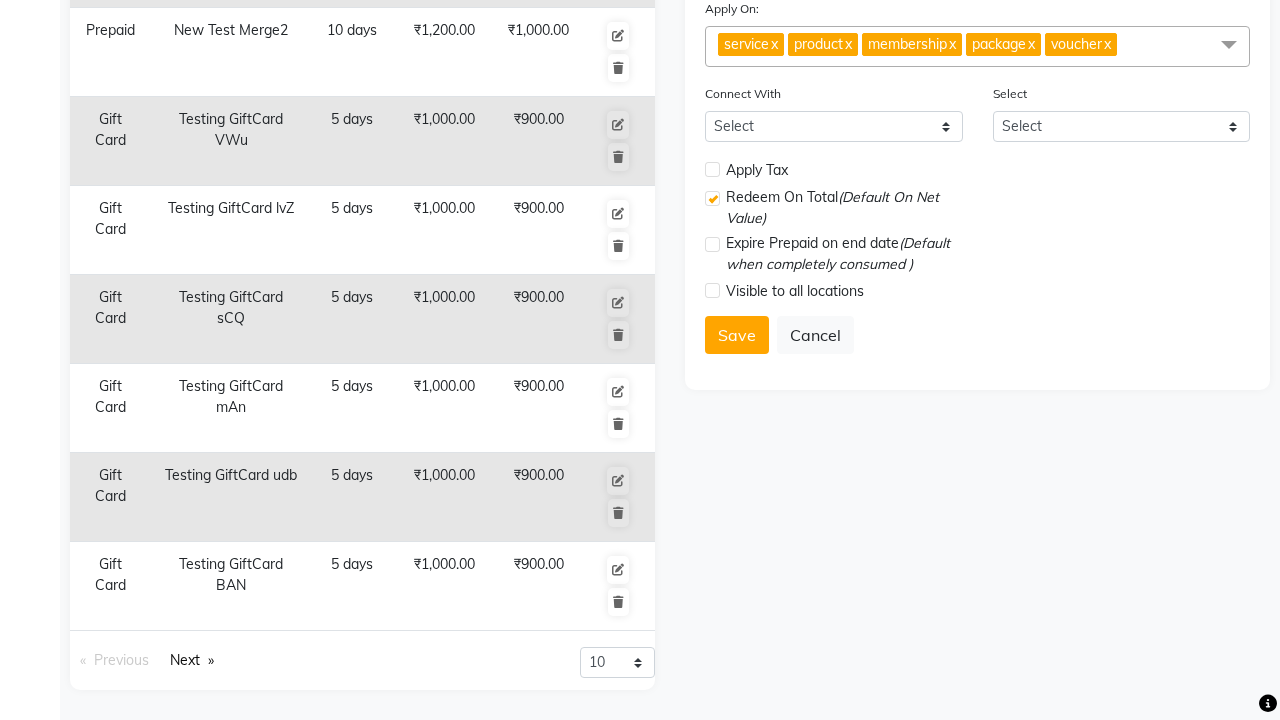 click at bounding box center (37, -486) 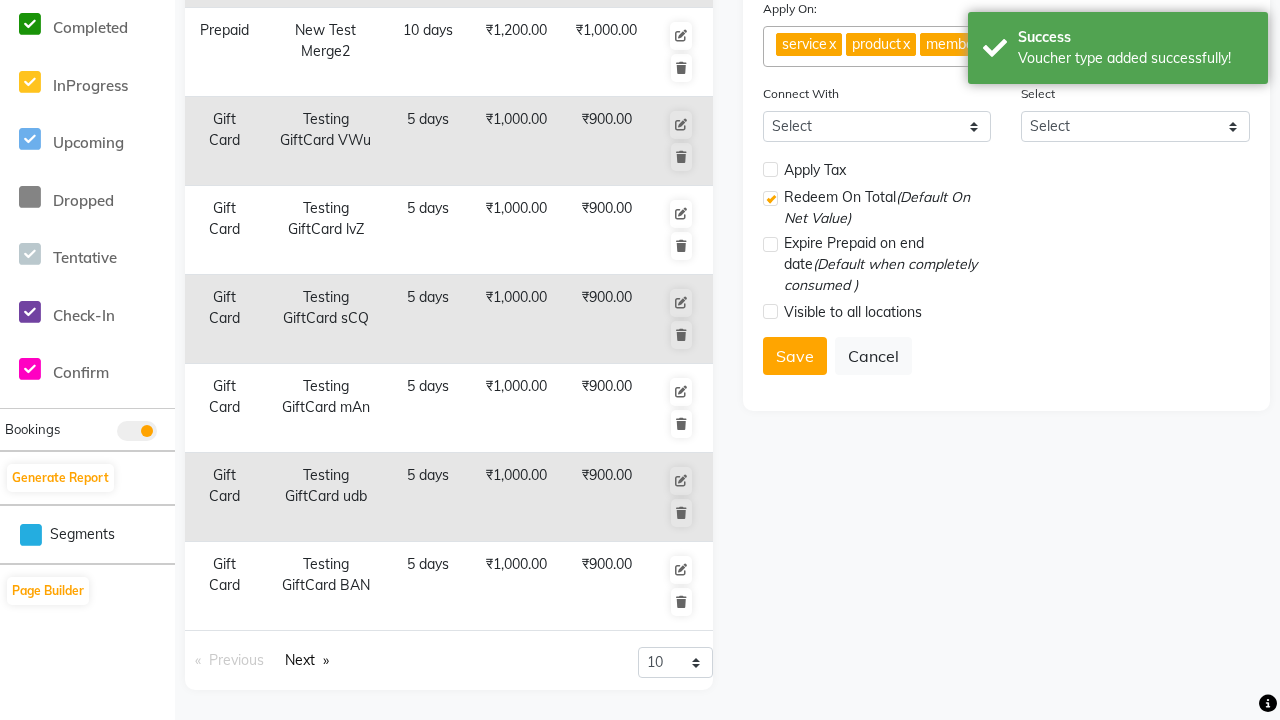 scroll, scrollTop: 0, scrollLeft: 0, axis: both 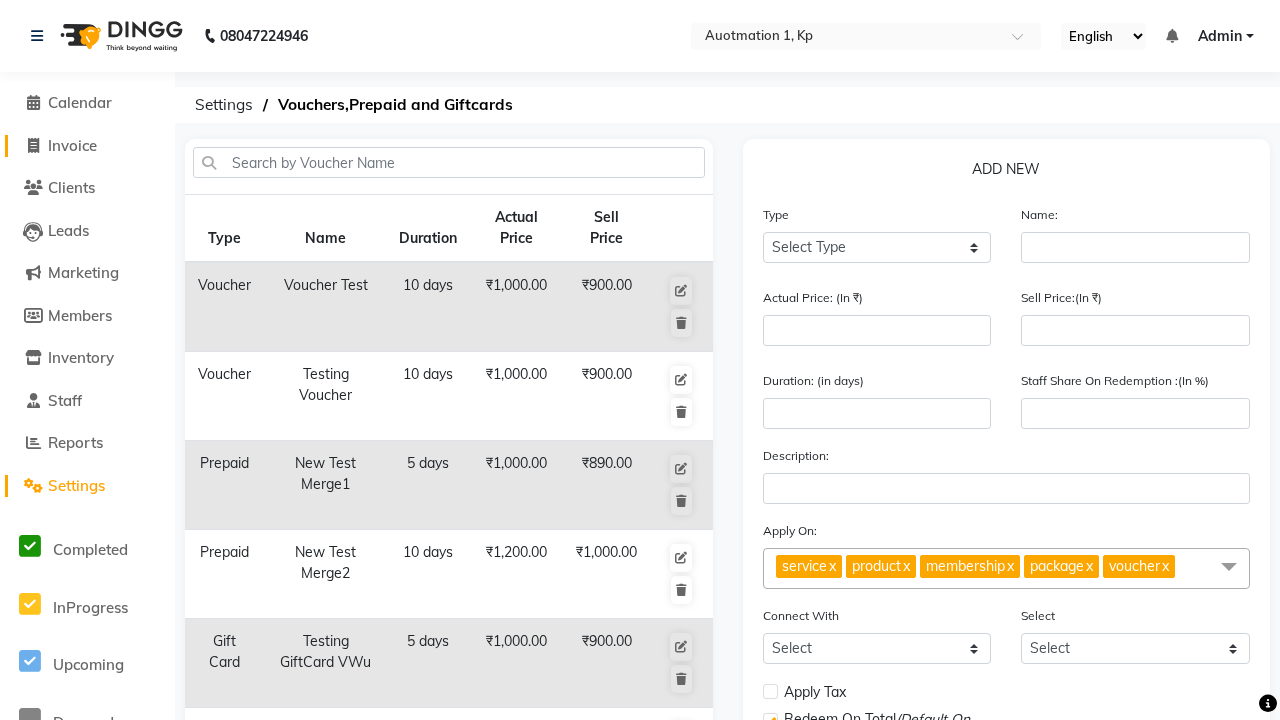 click on "Invoice" 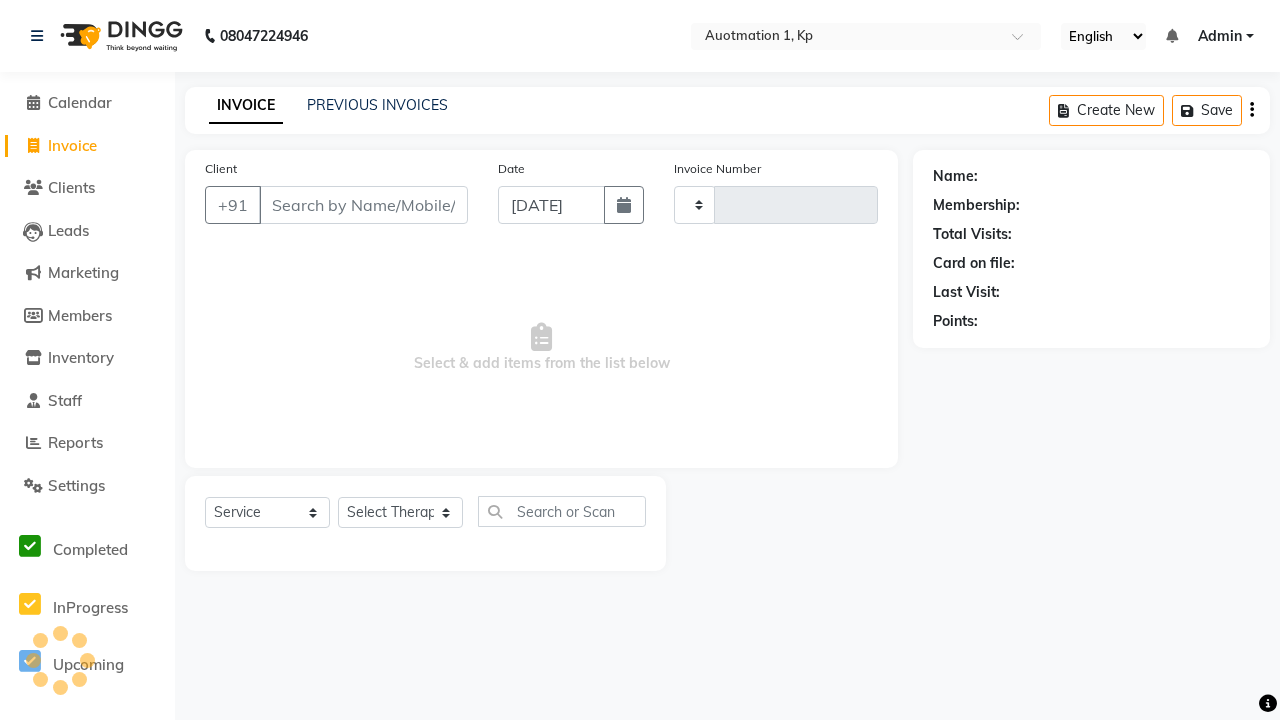 type on "1669" 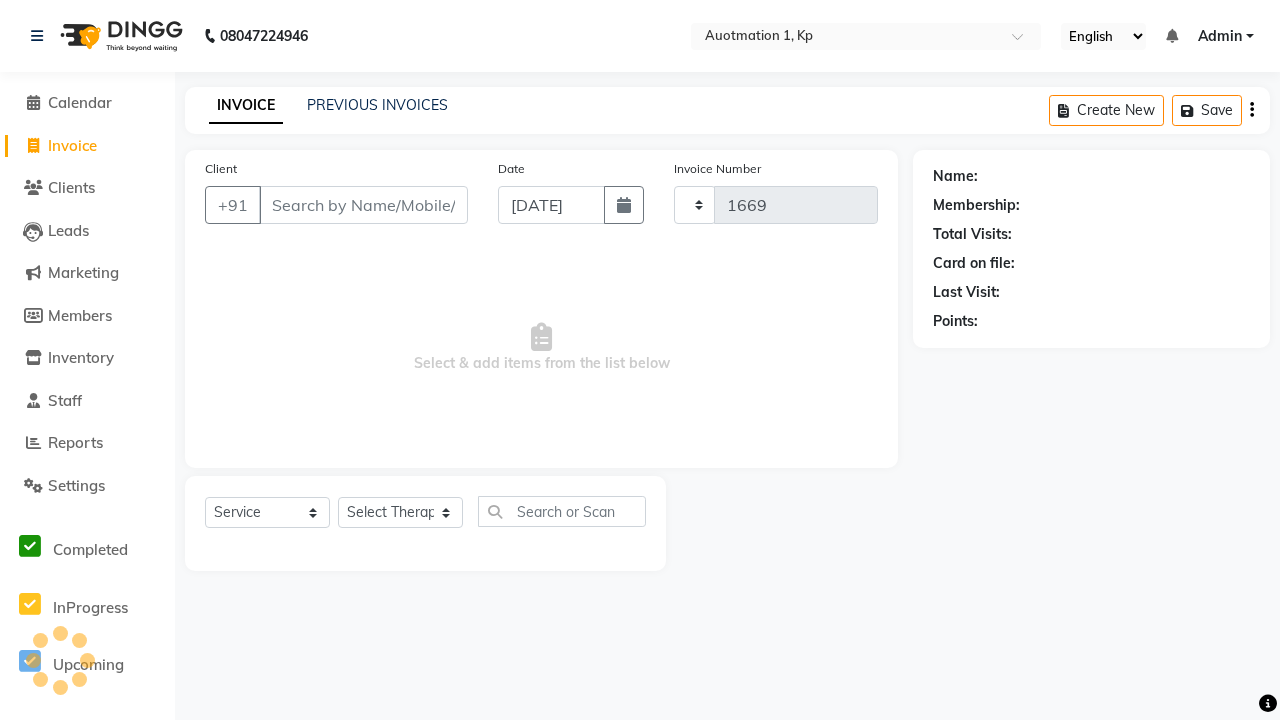 select on "150" 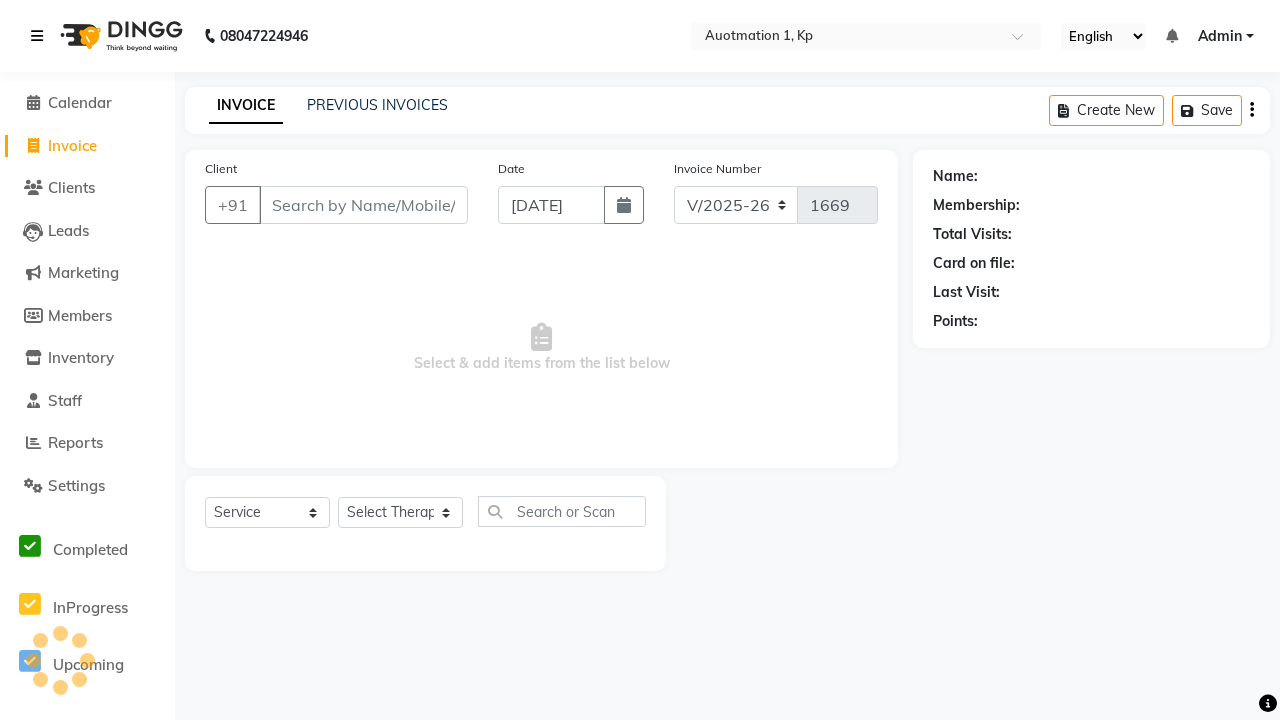 click at bounding box center (37, 36) 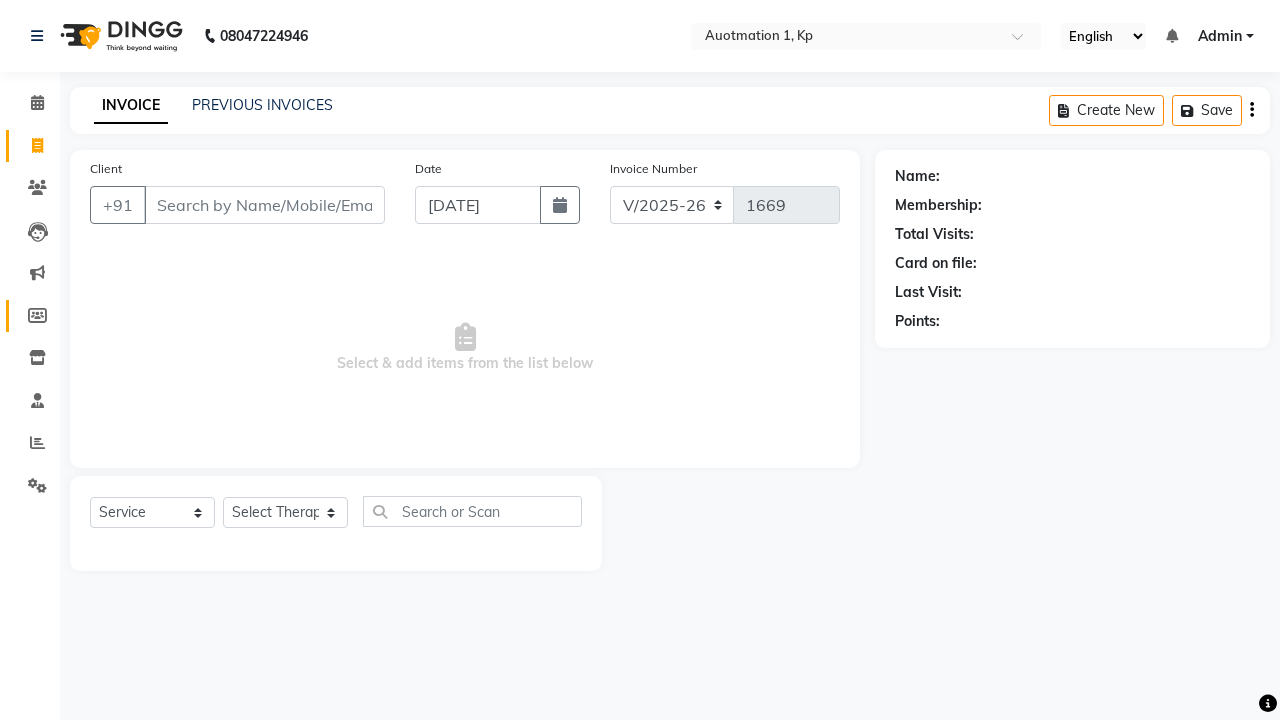 click 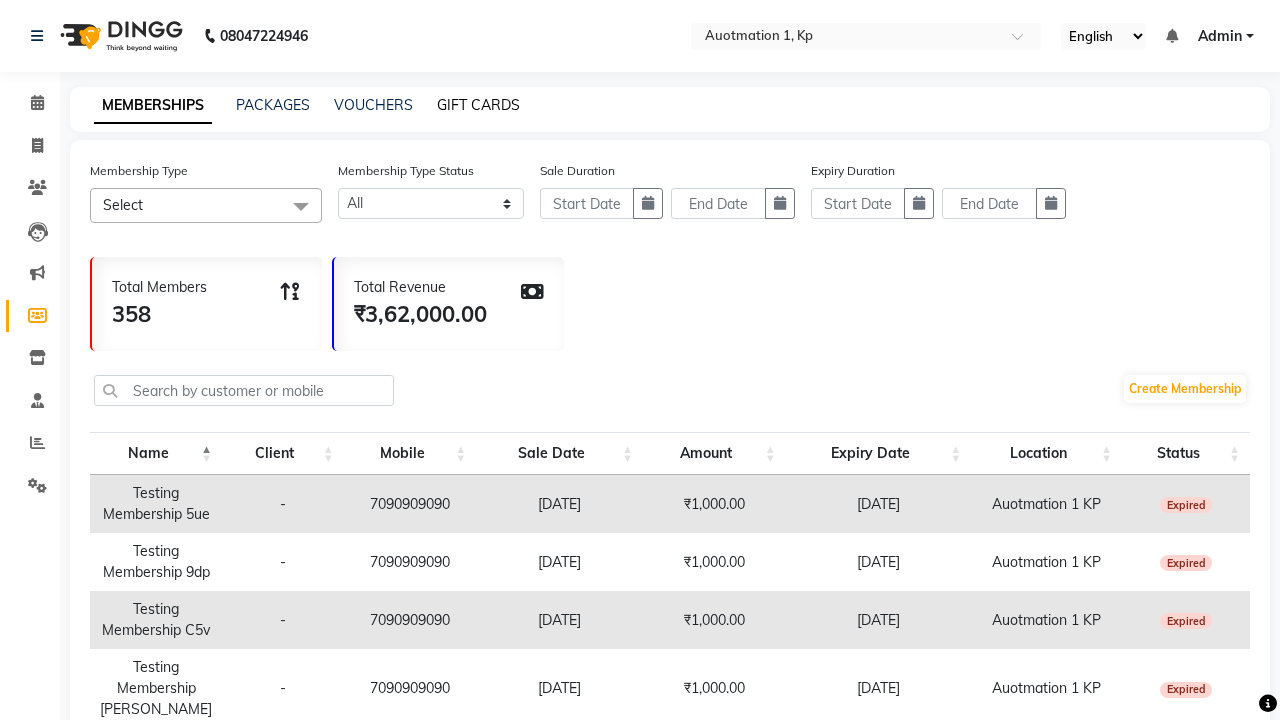 click on "GIFT CARDS" 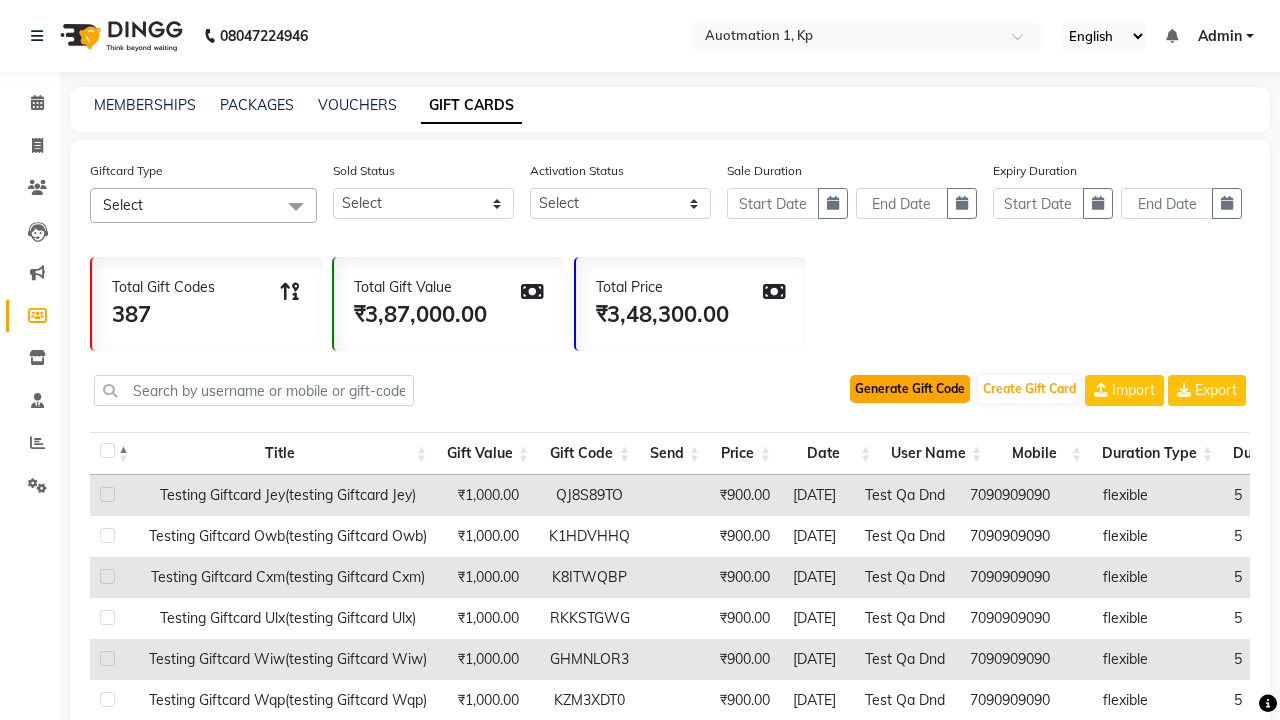 click on "Generate Gift Code" 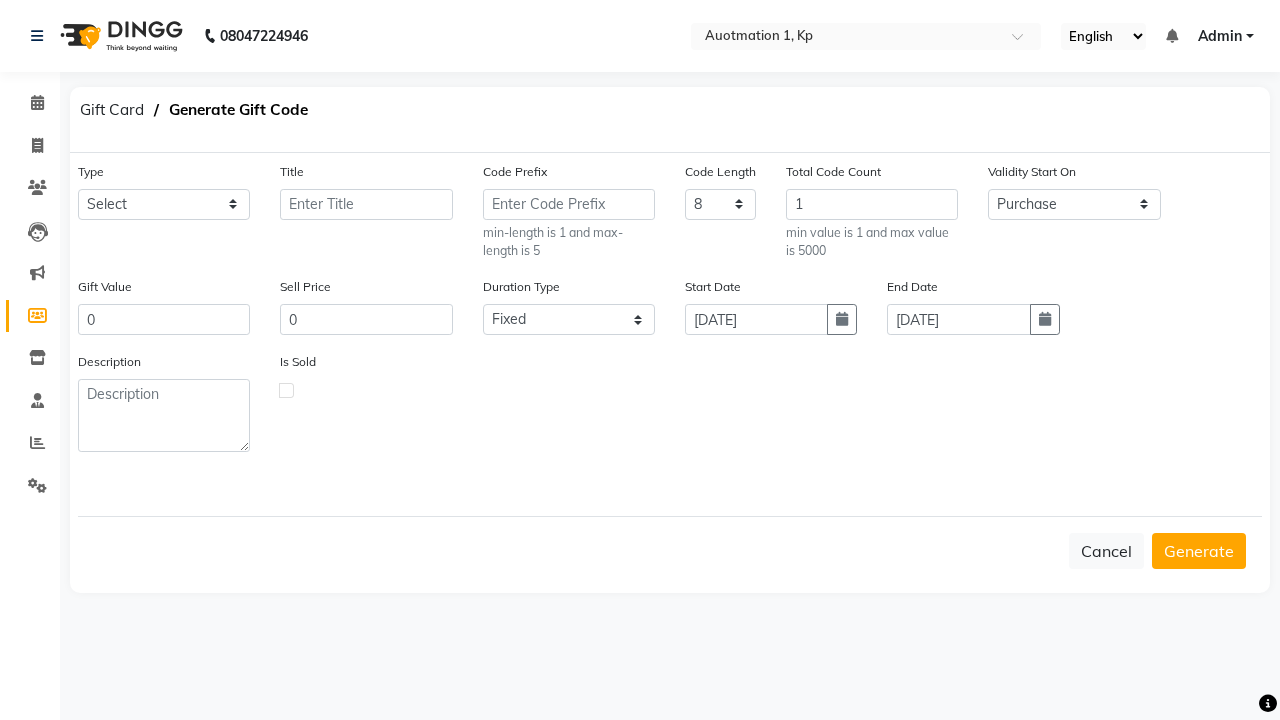 select on "2102" 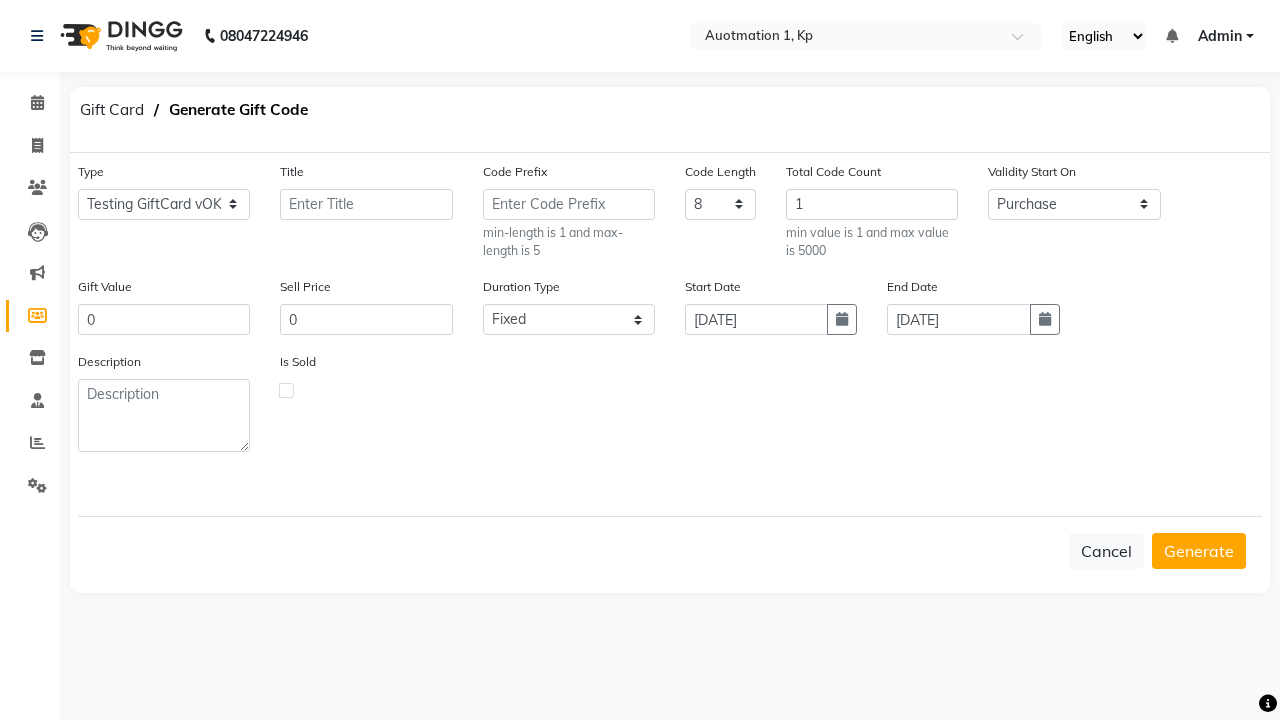 type on "Testing GiftCard vOK" 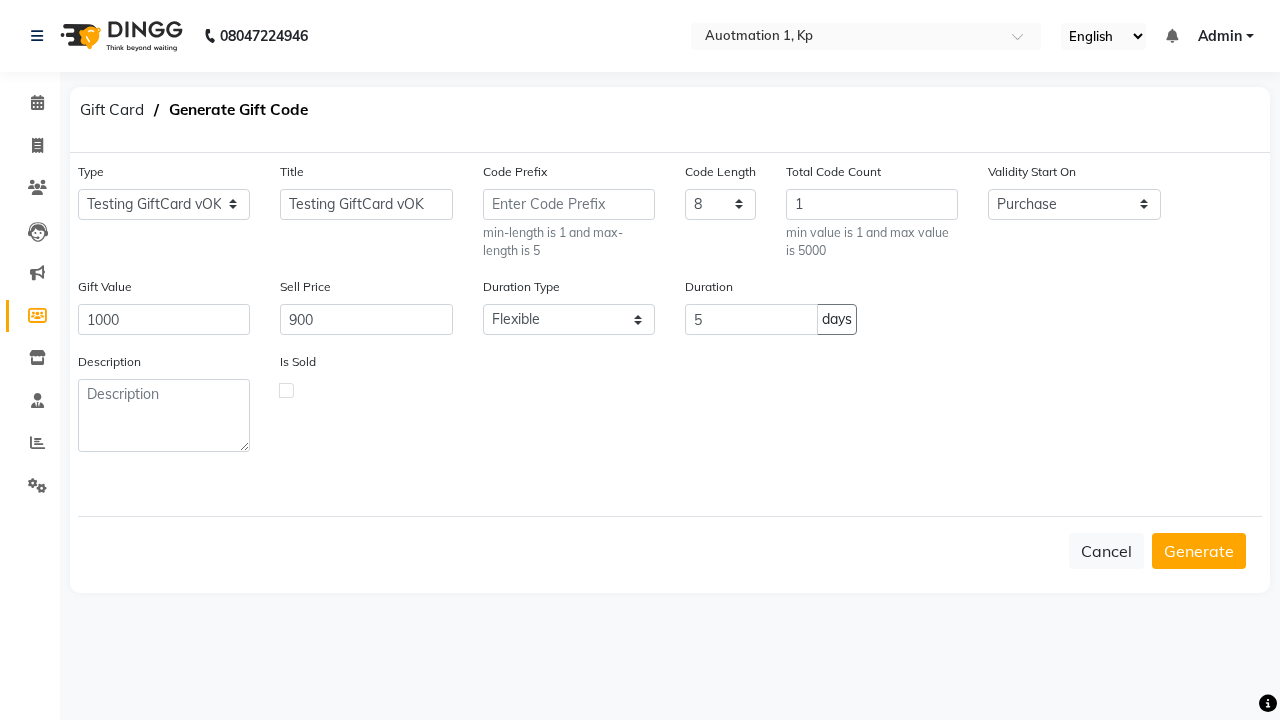 click 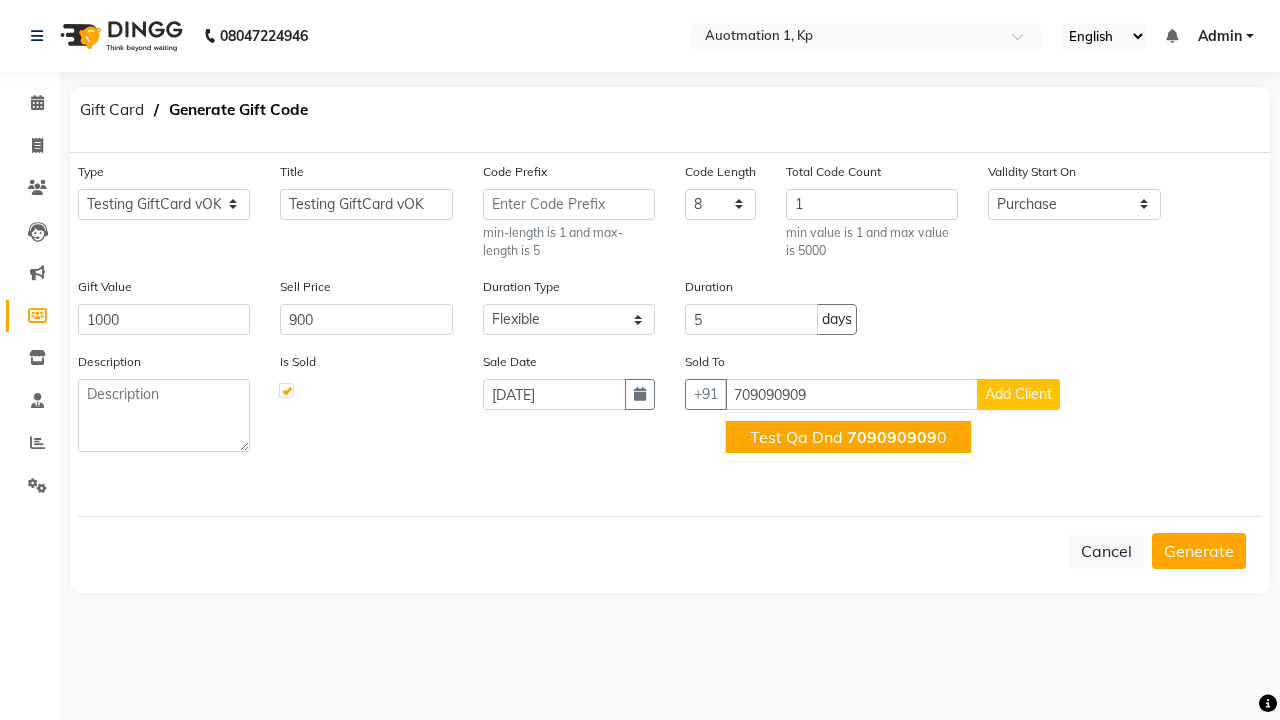 click on "709090909" 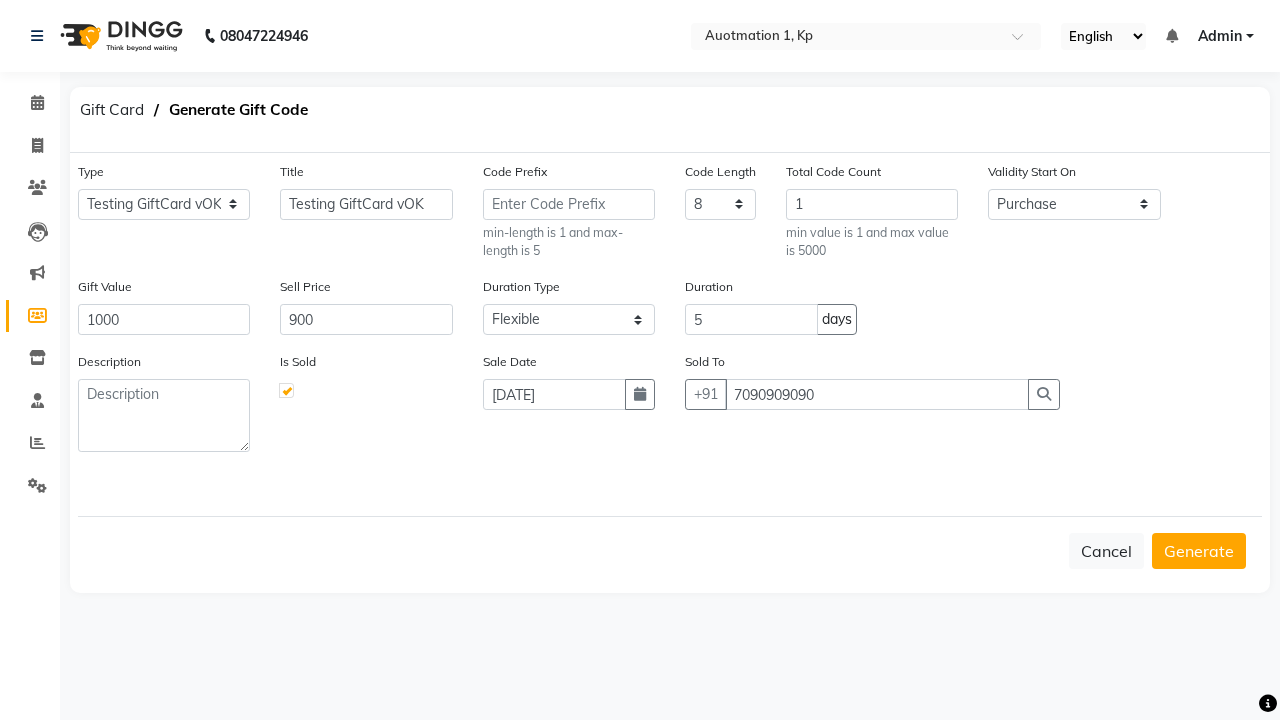 type on "7090909090" 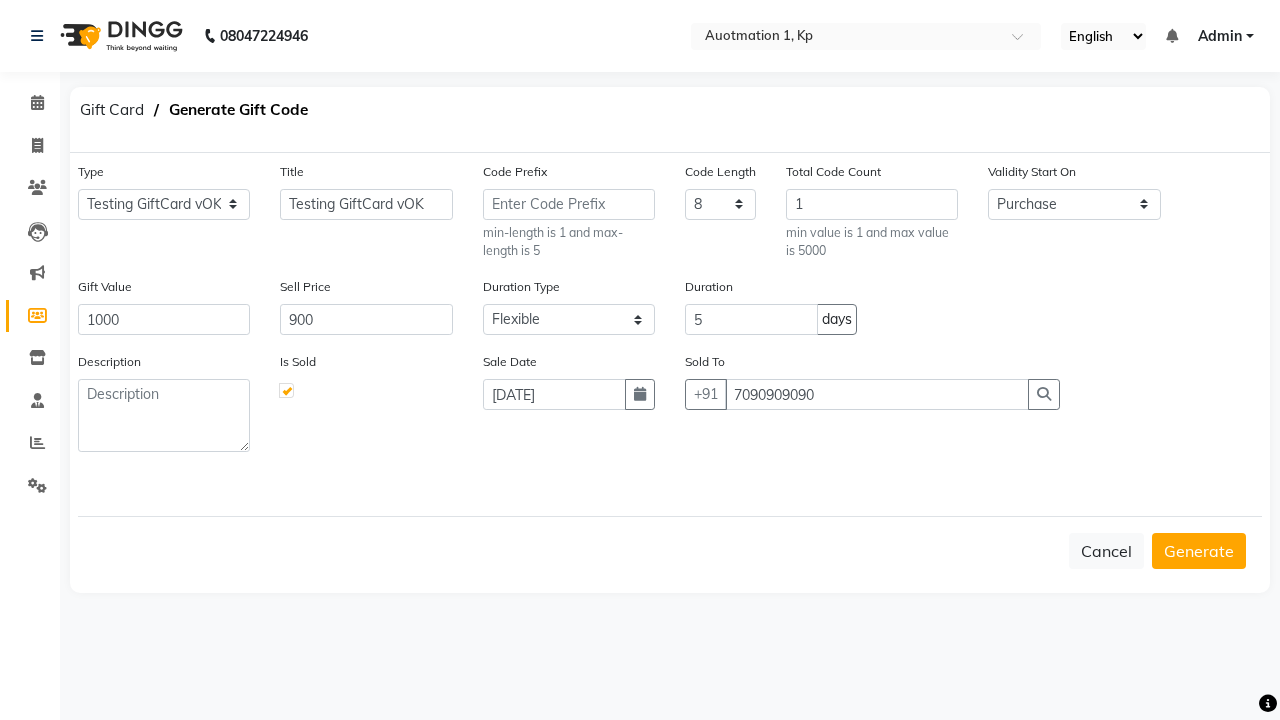 click on "Generate" 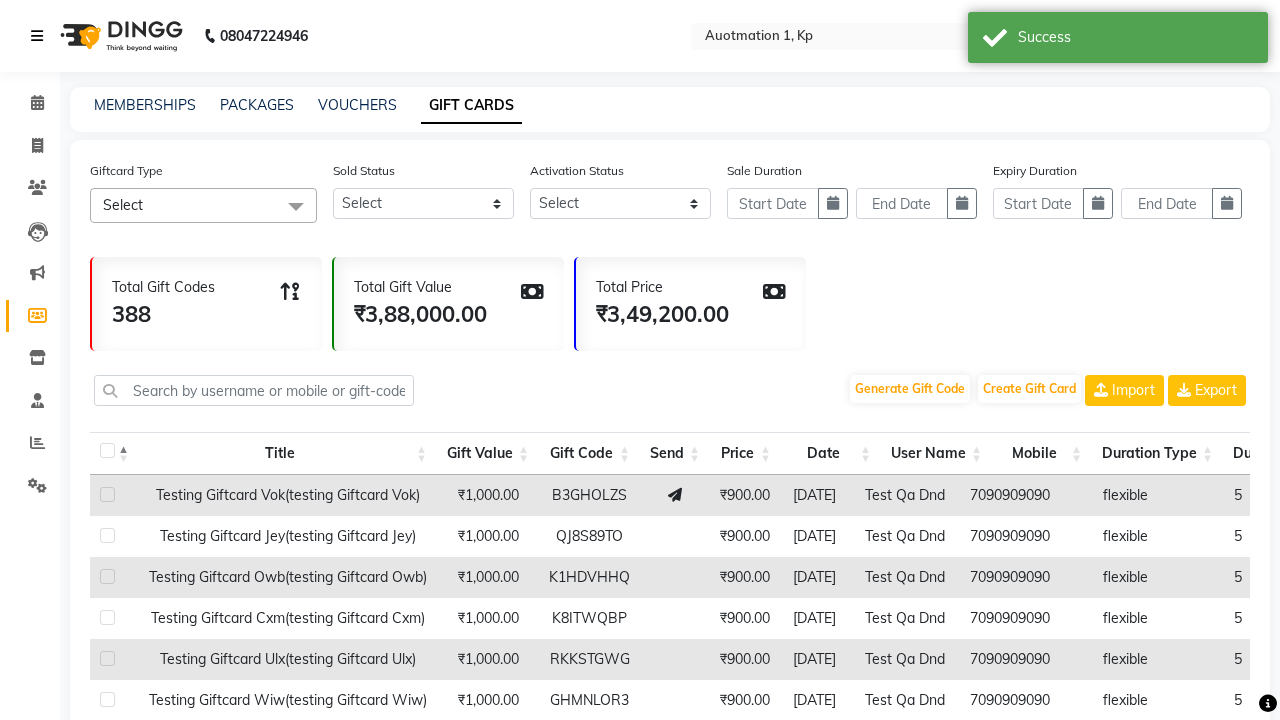 click at bounding box center [37, 36] 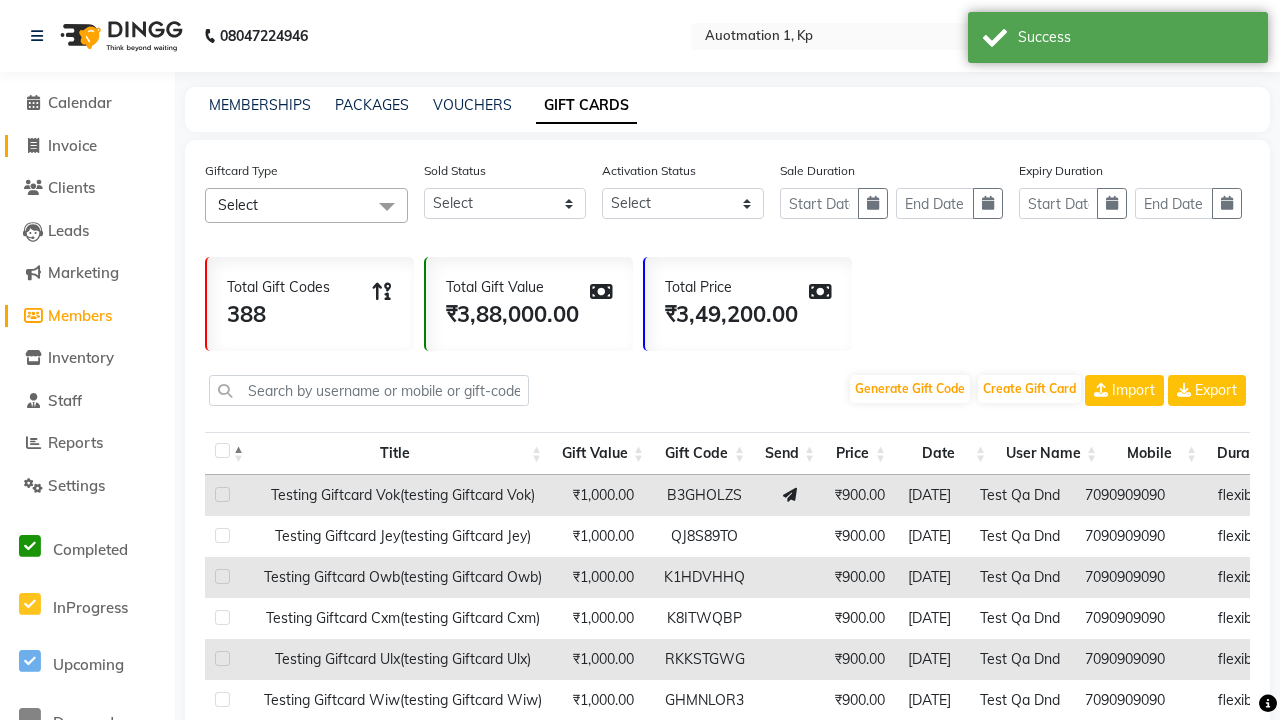 click on "Invoice" 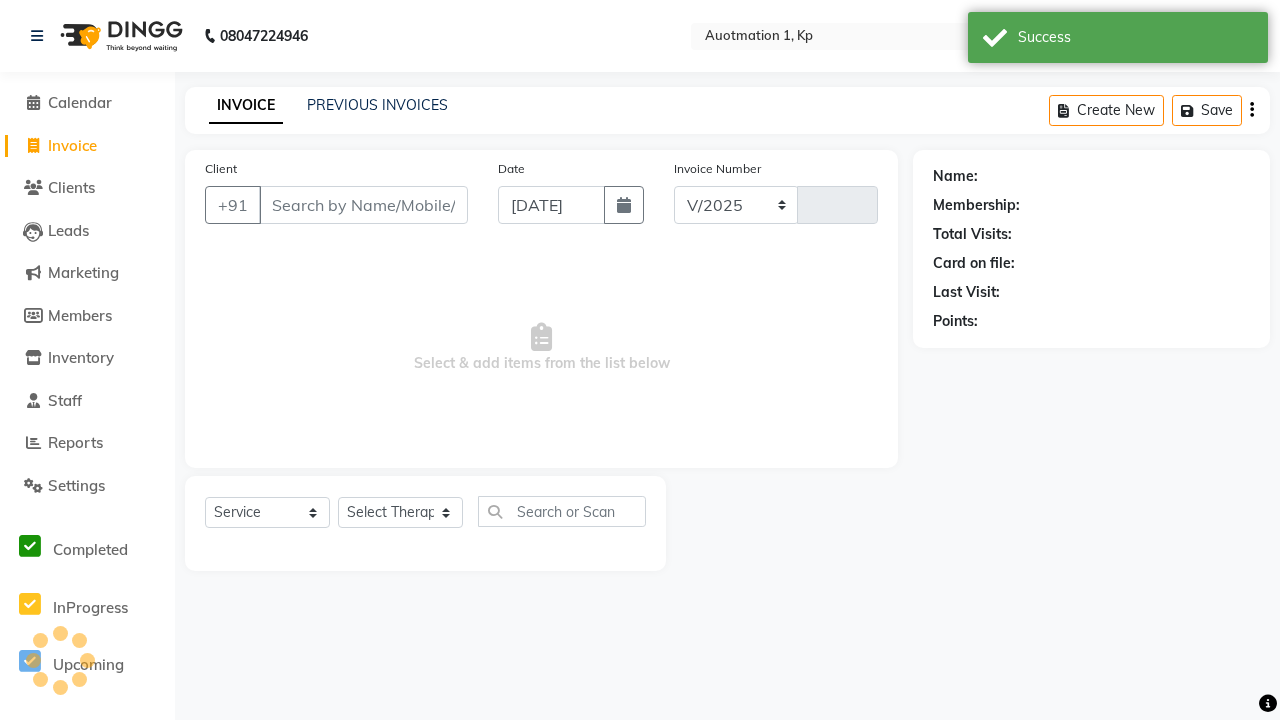 select on "150" 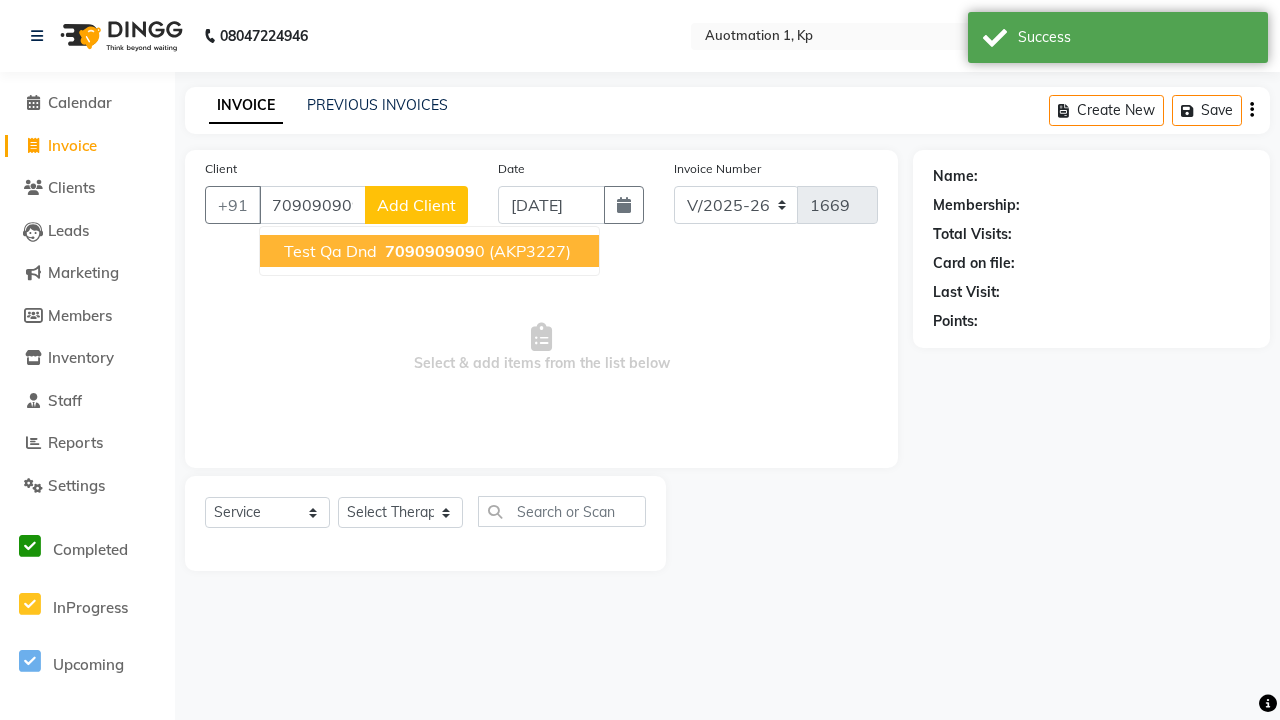 click on "709090909" at bounding box center (430, 251) 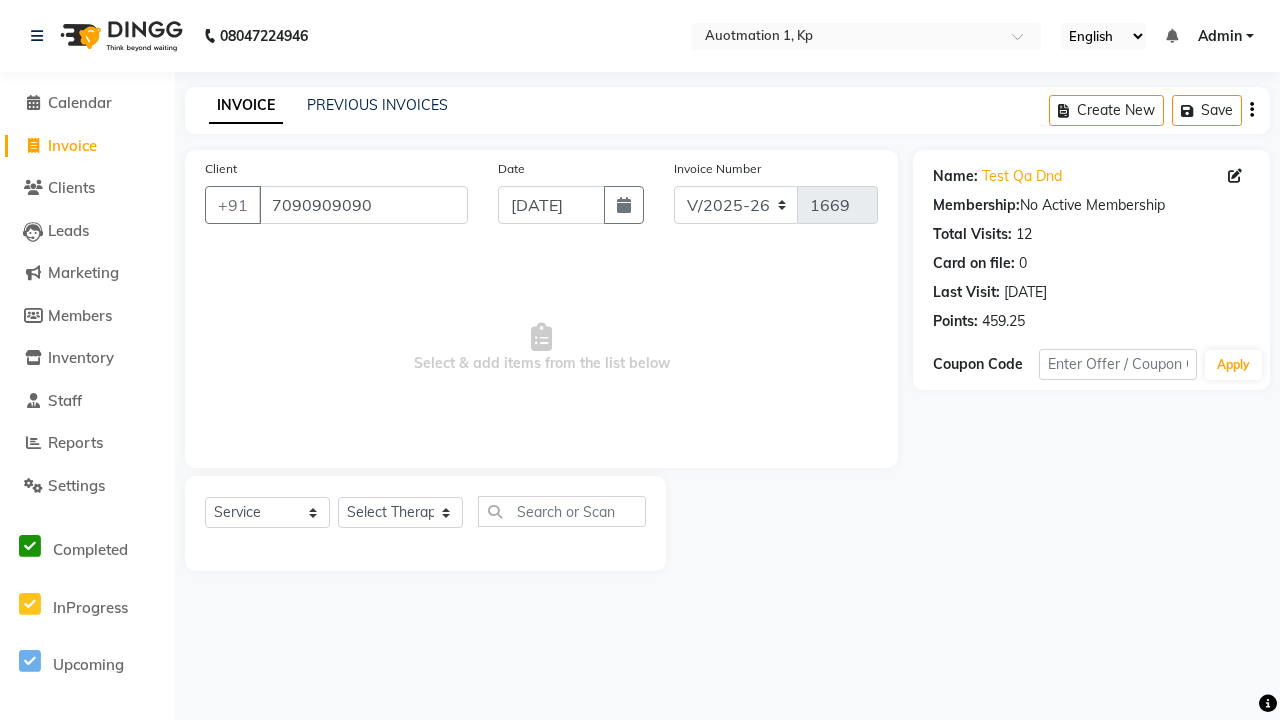 select on "5105" 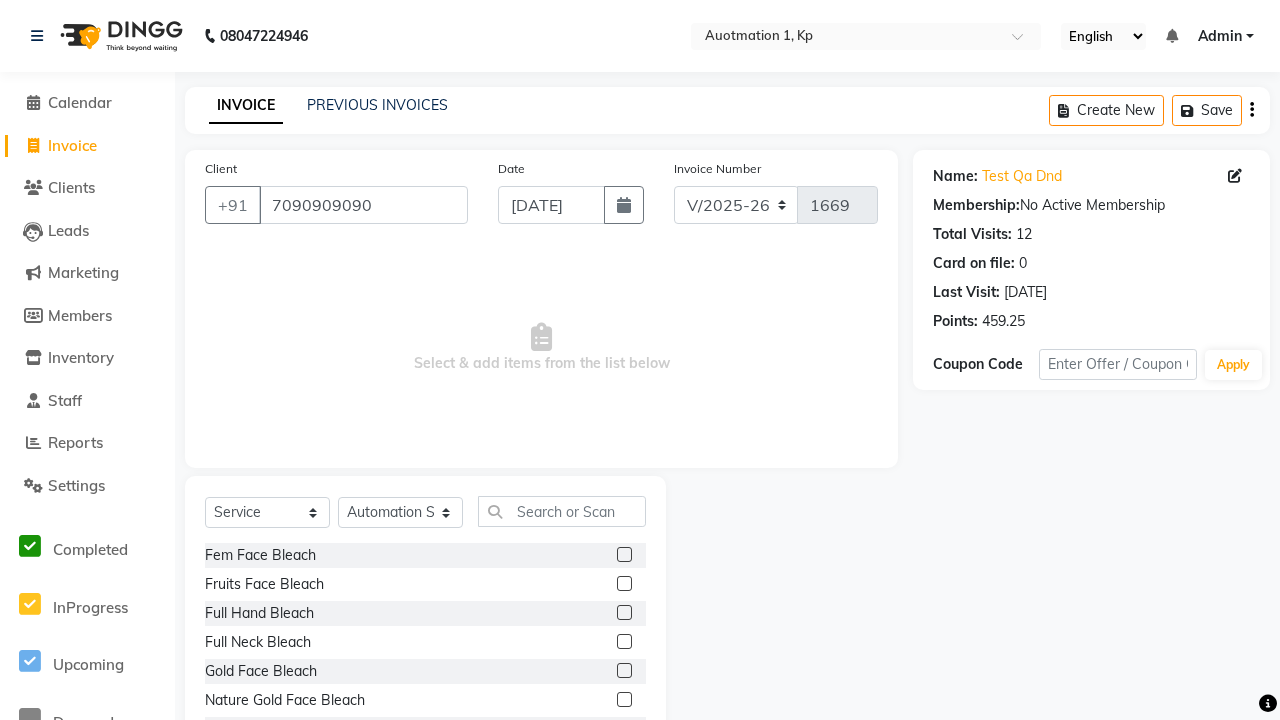 click 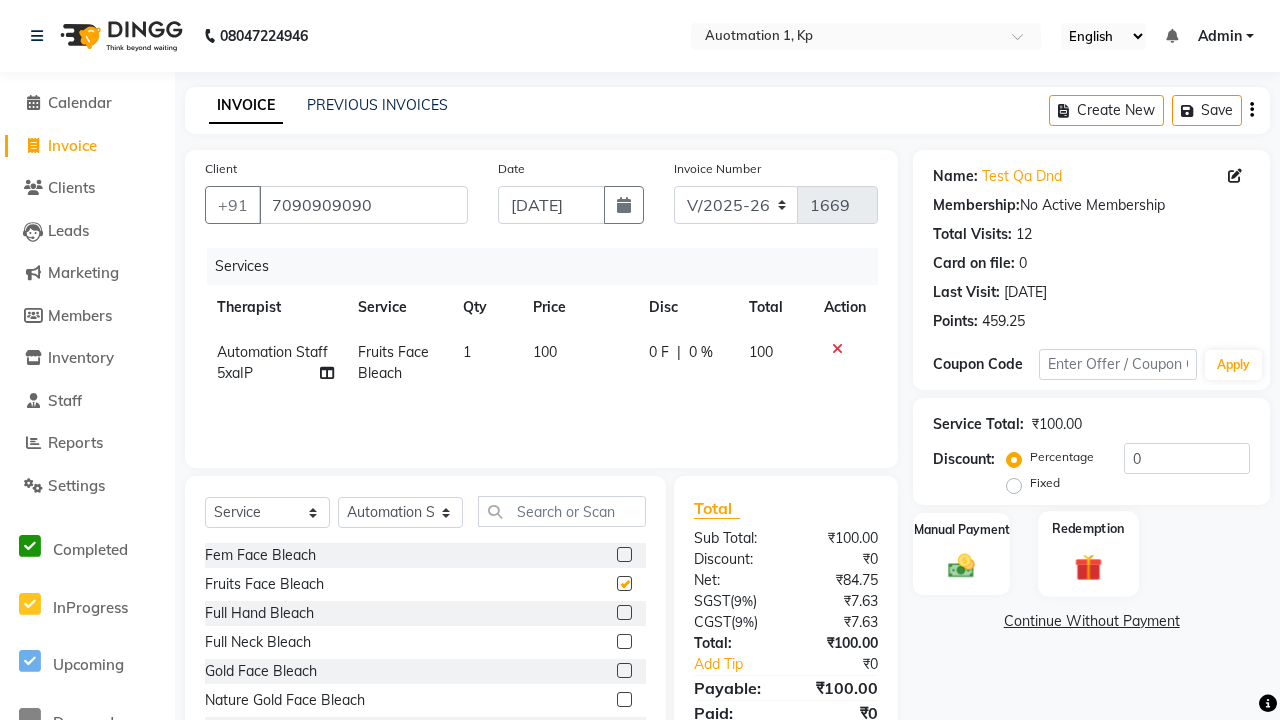 click 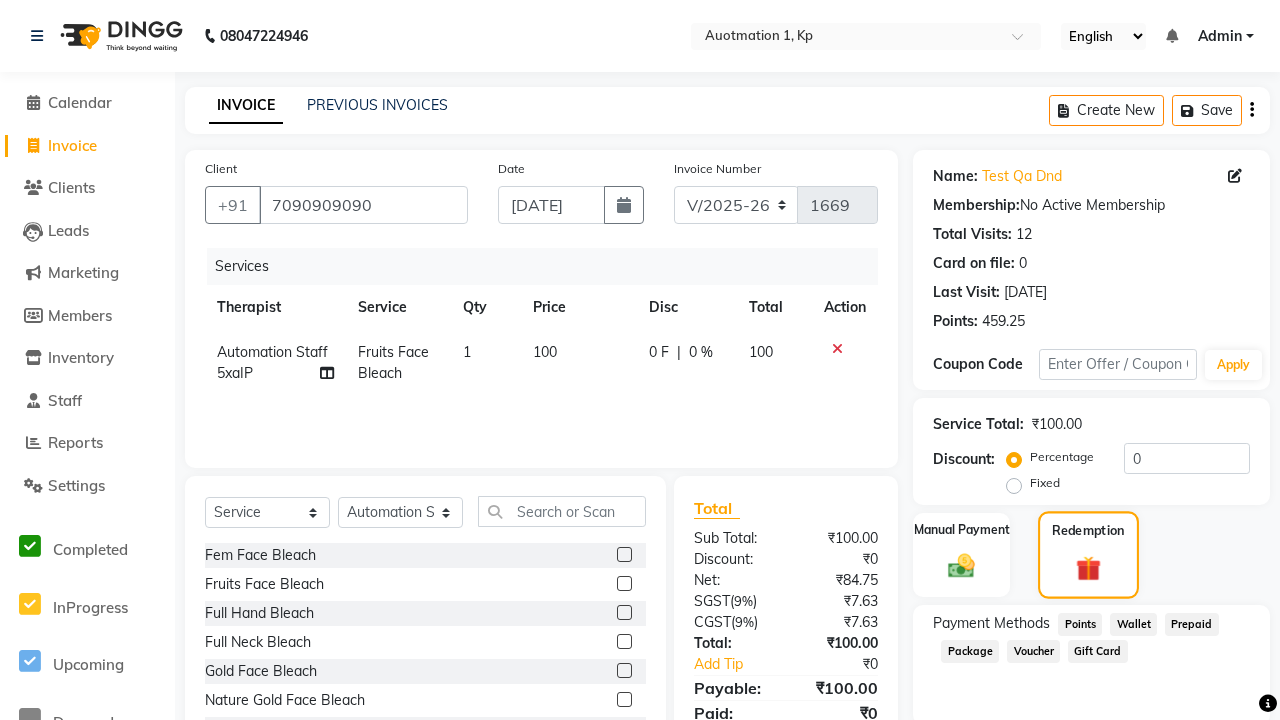 checkbox on "false" 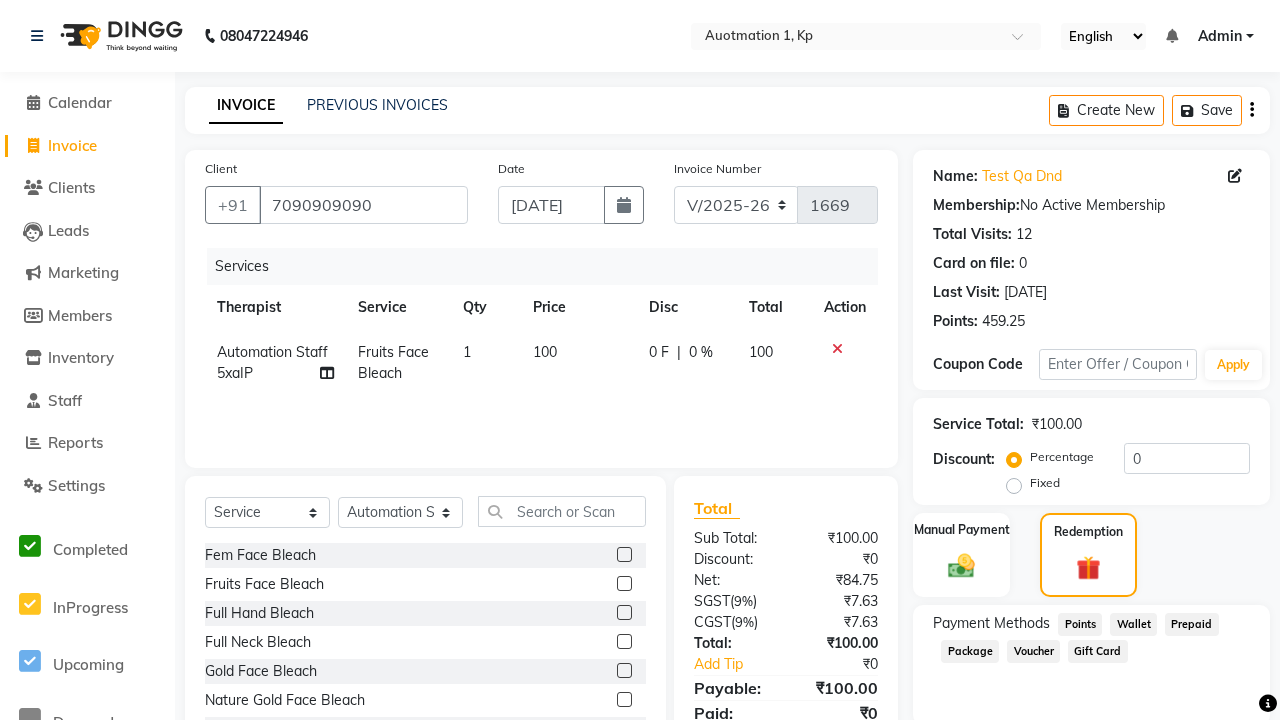 click on "Gift Card" 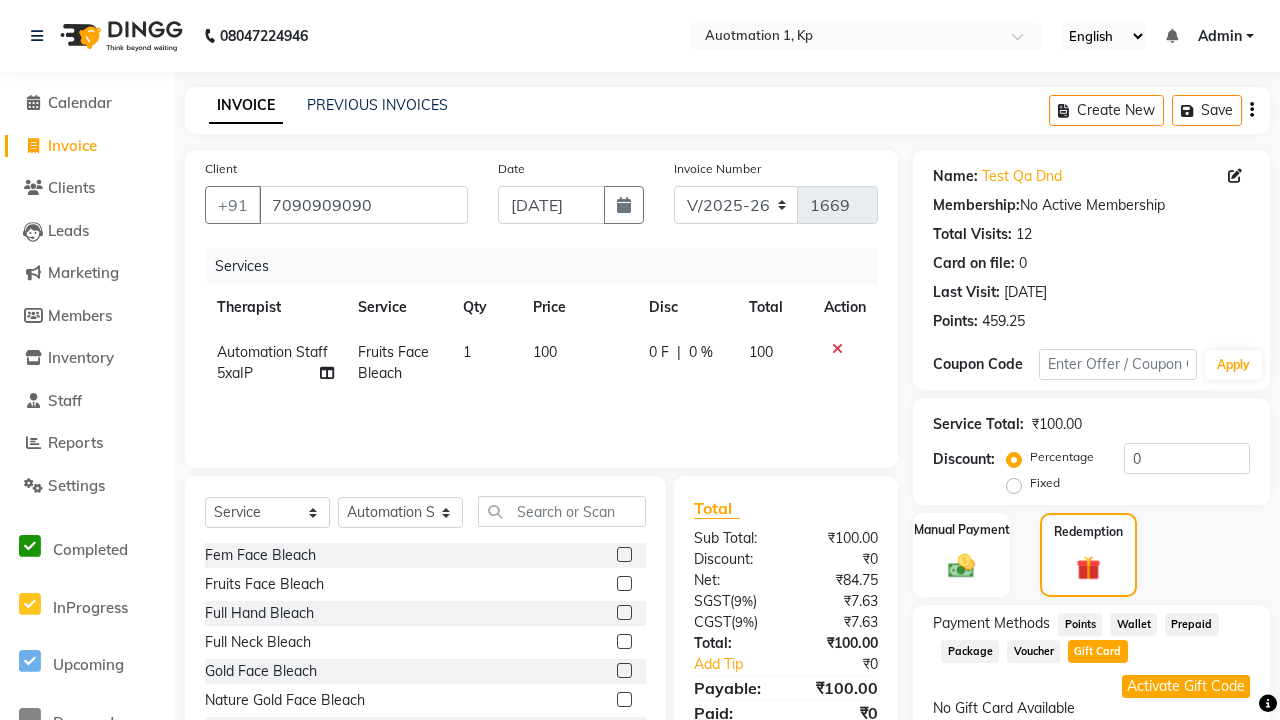 click on "Activate Gift Code" 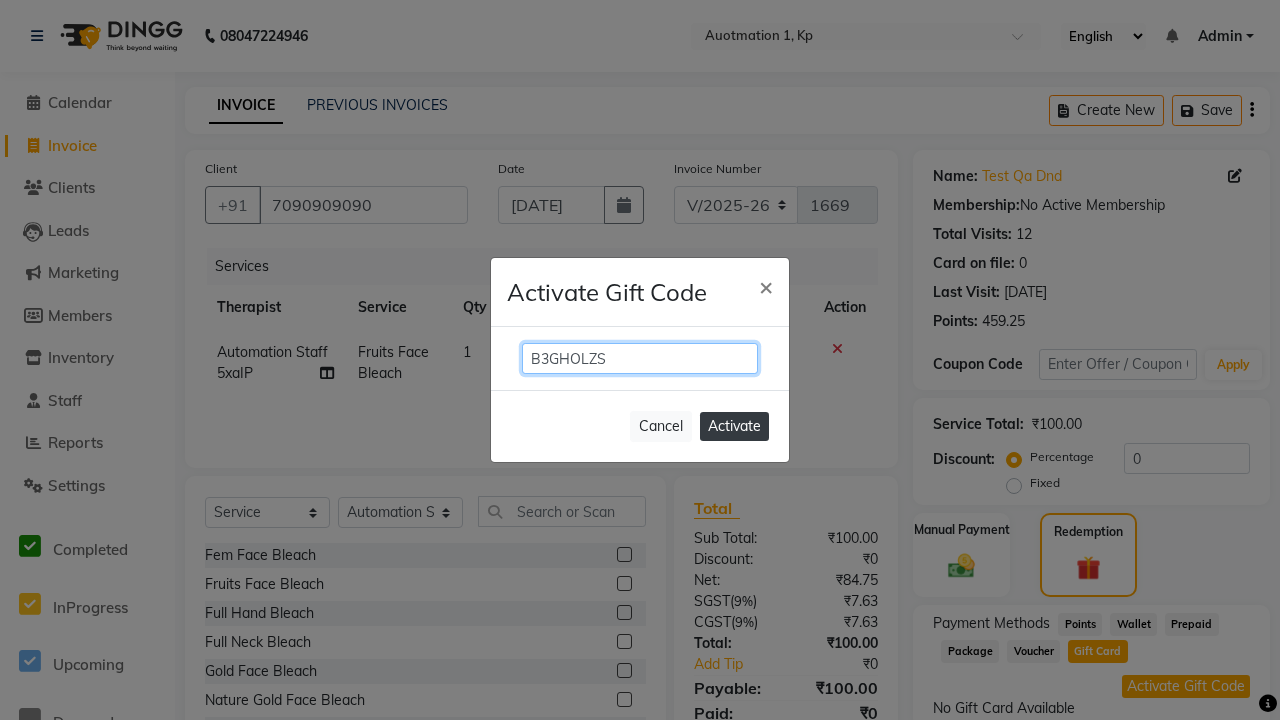 type on "B3GHOLZS" 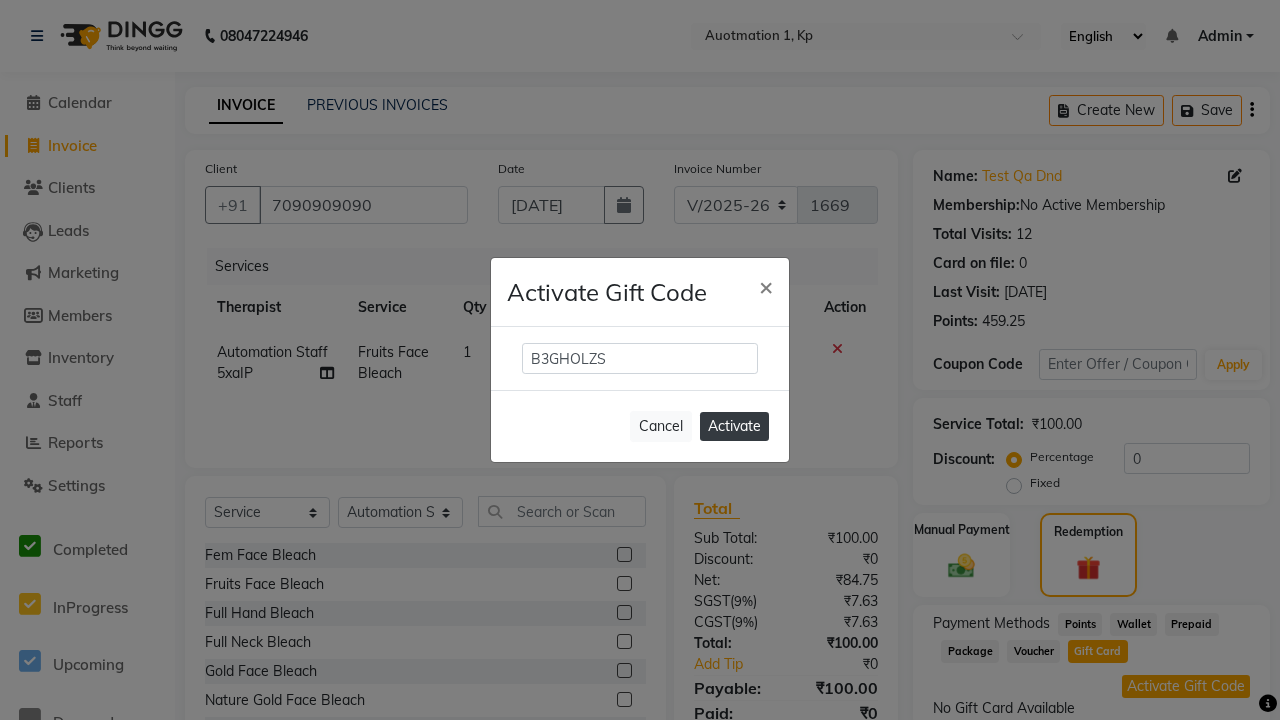 click on "Activate" 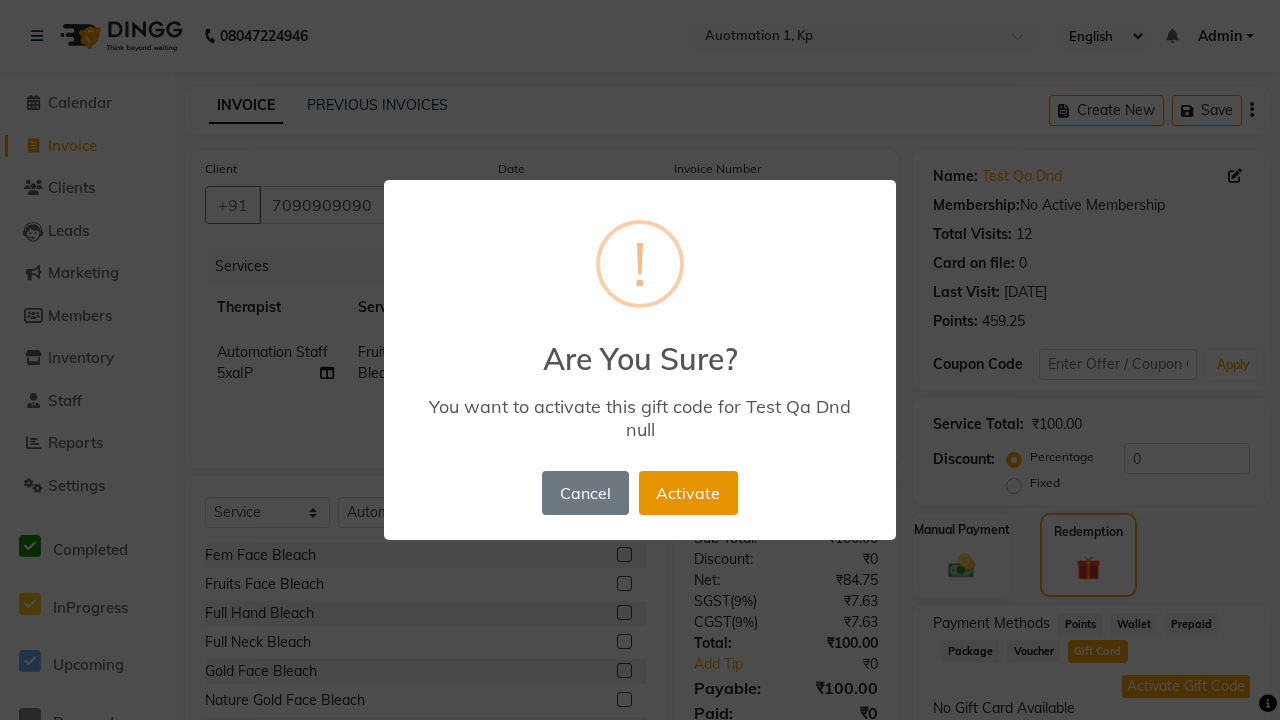 click on "Activate" at bounding box center (688, 493) 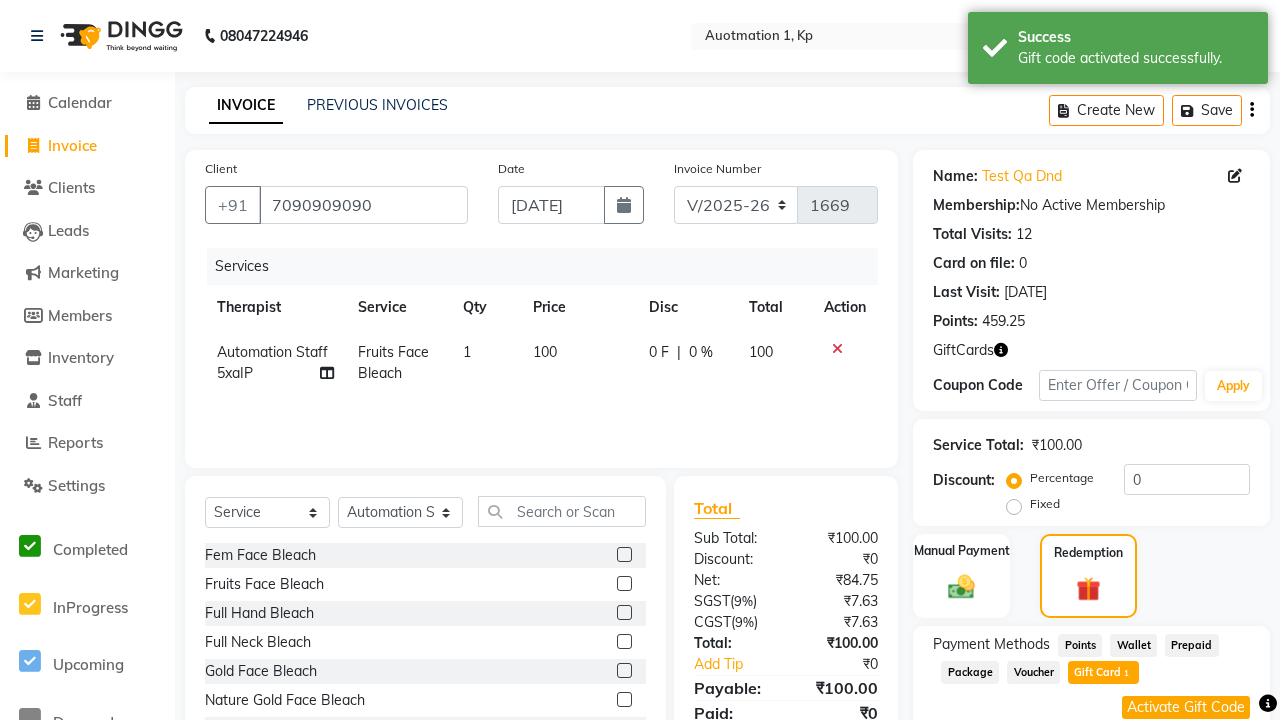 click on "Add" at bounding box center (1202, 784) 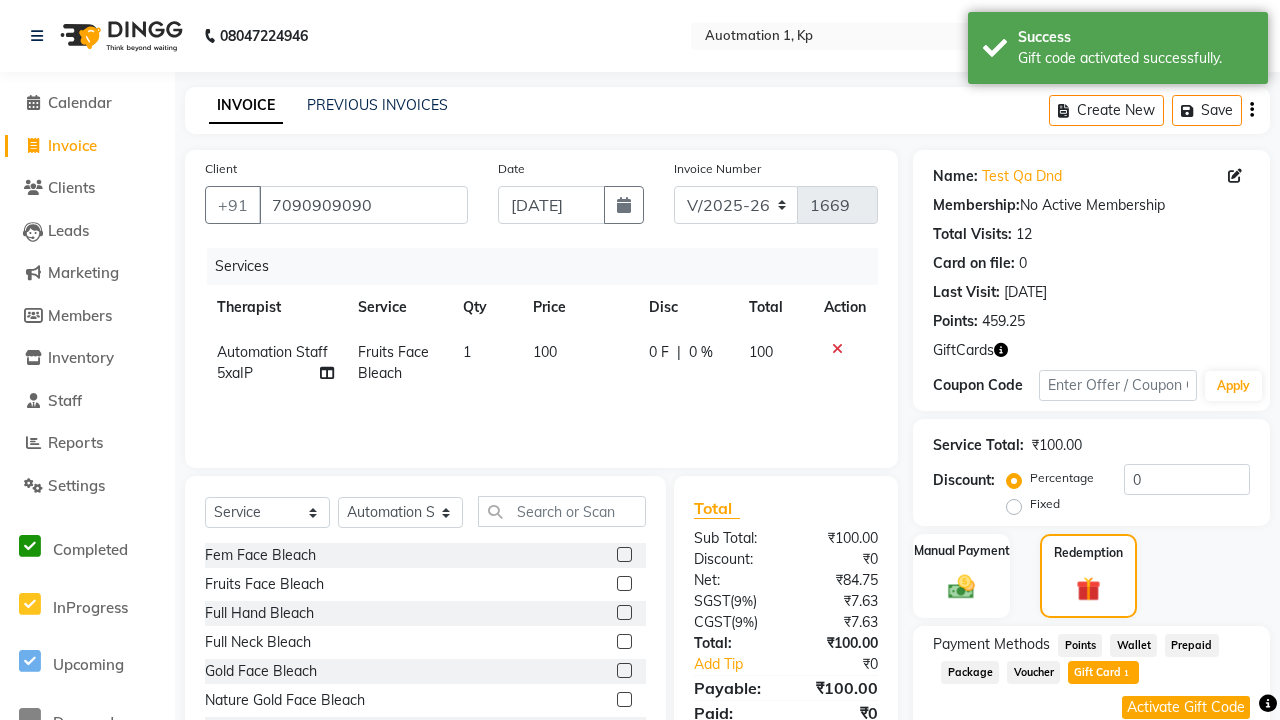 scroll, scrollTop: 192, scrollLeft: 0, axis: vertical 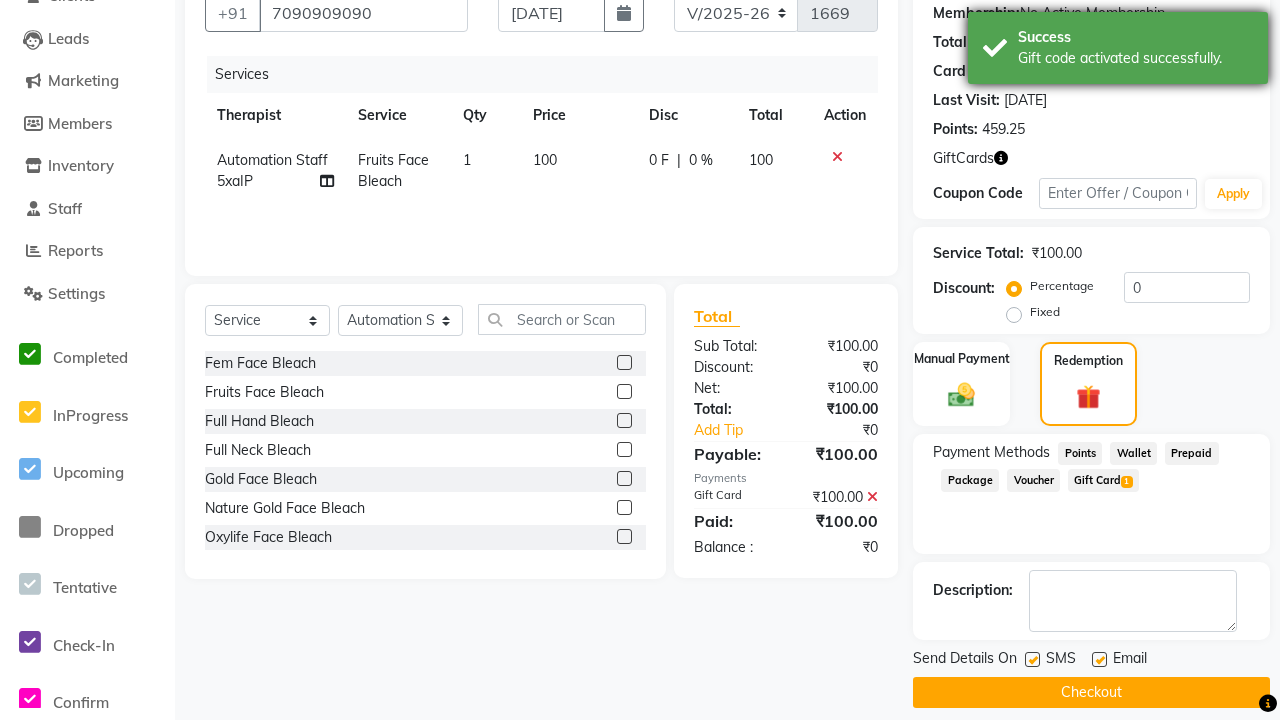 click on "Gift code activated successfully." at bounding box center [1135, 58] 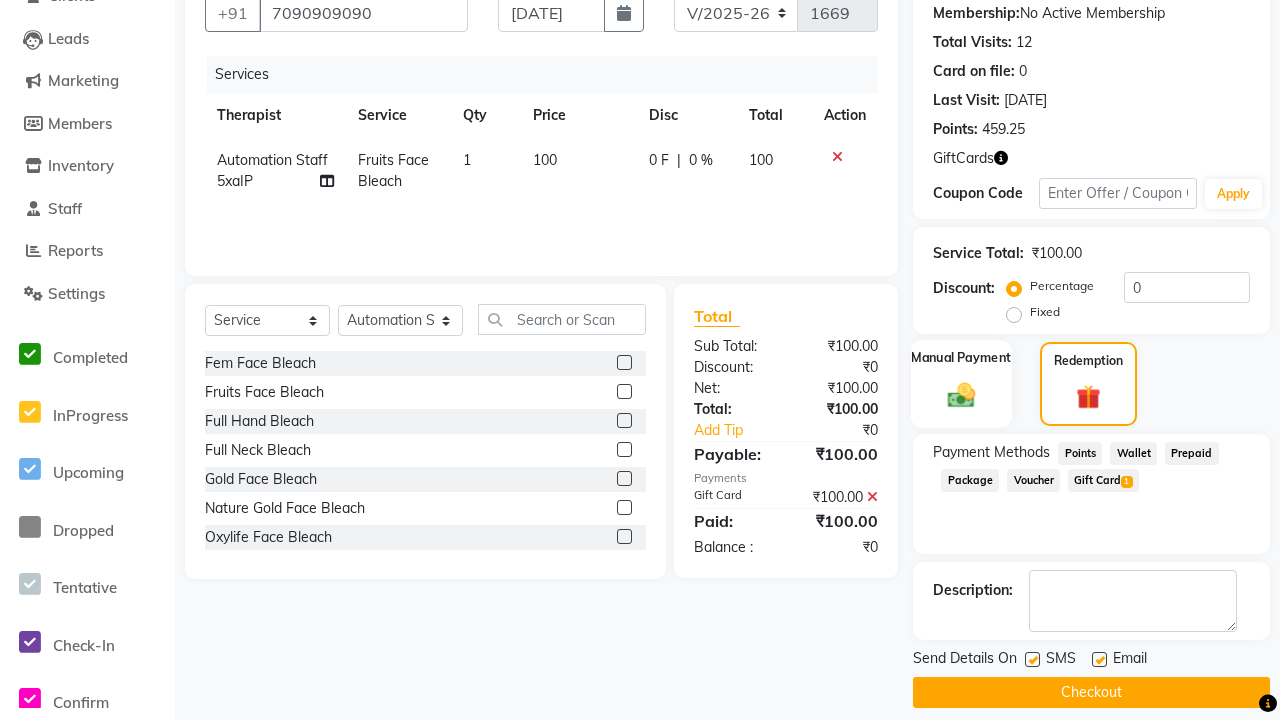 click 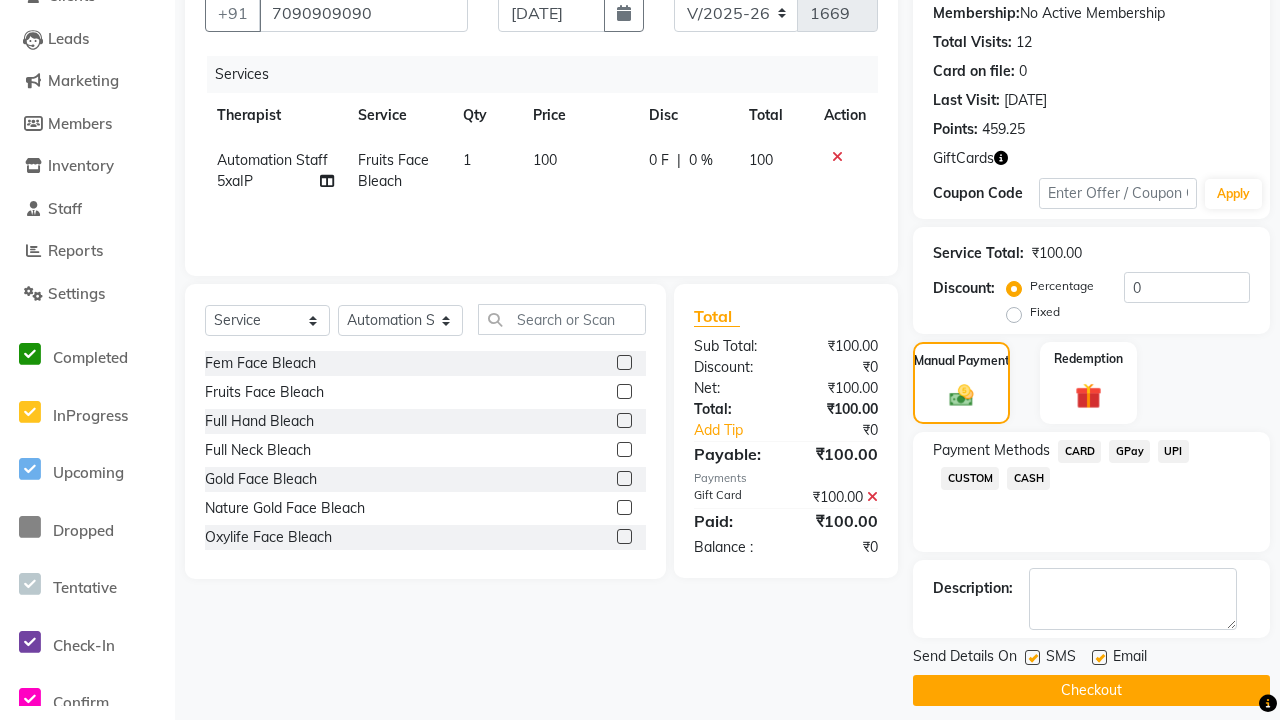 click on "CARD" 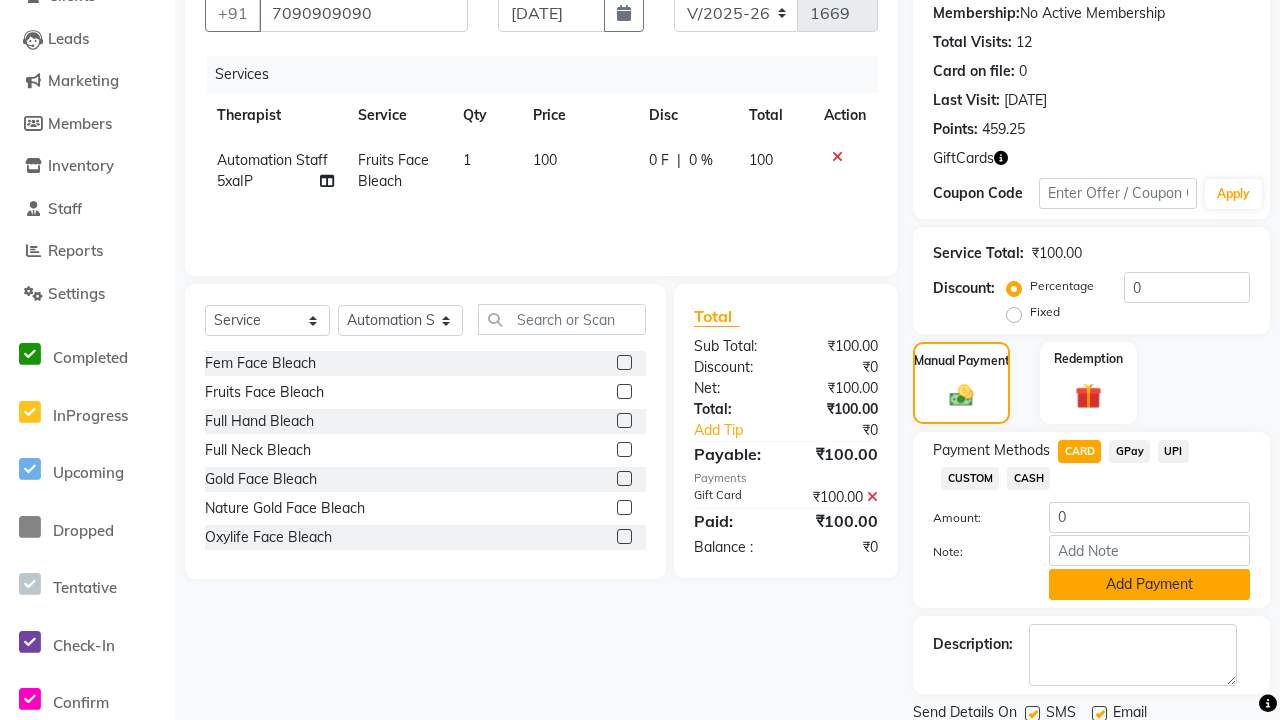 click on "Add Payment" 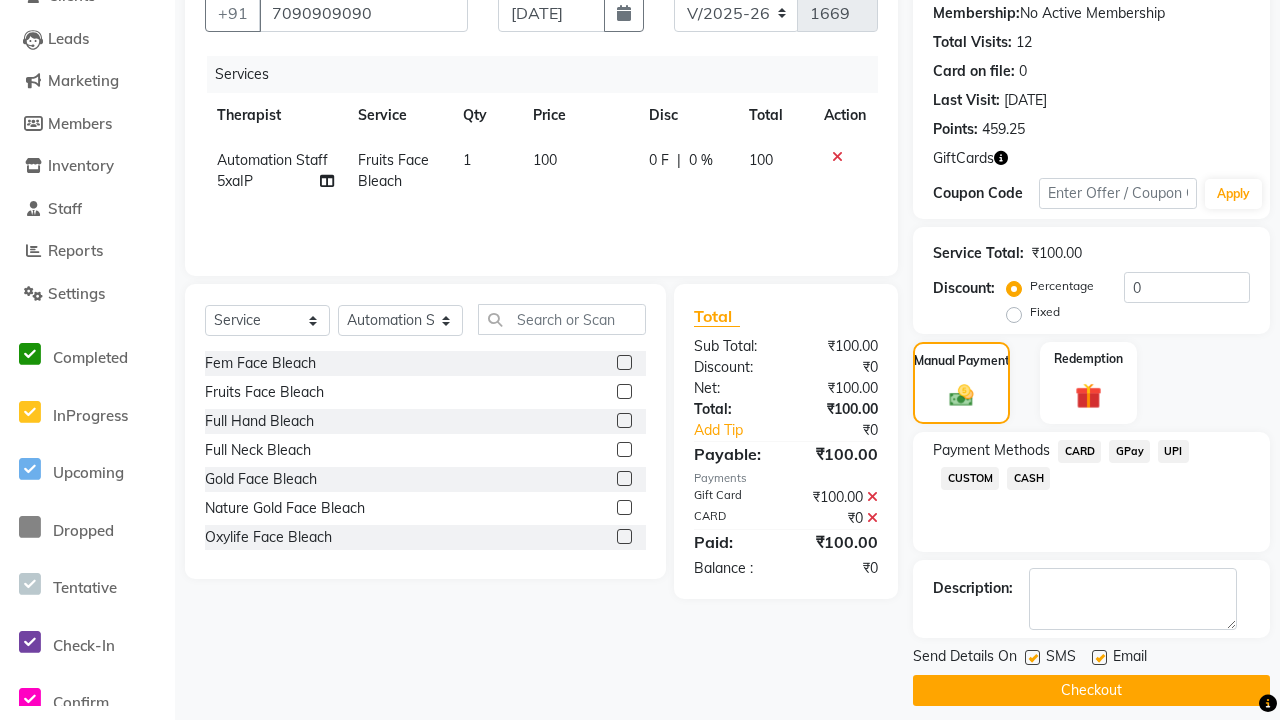click 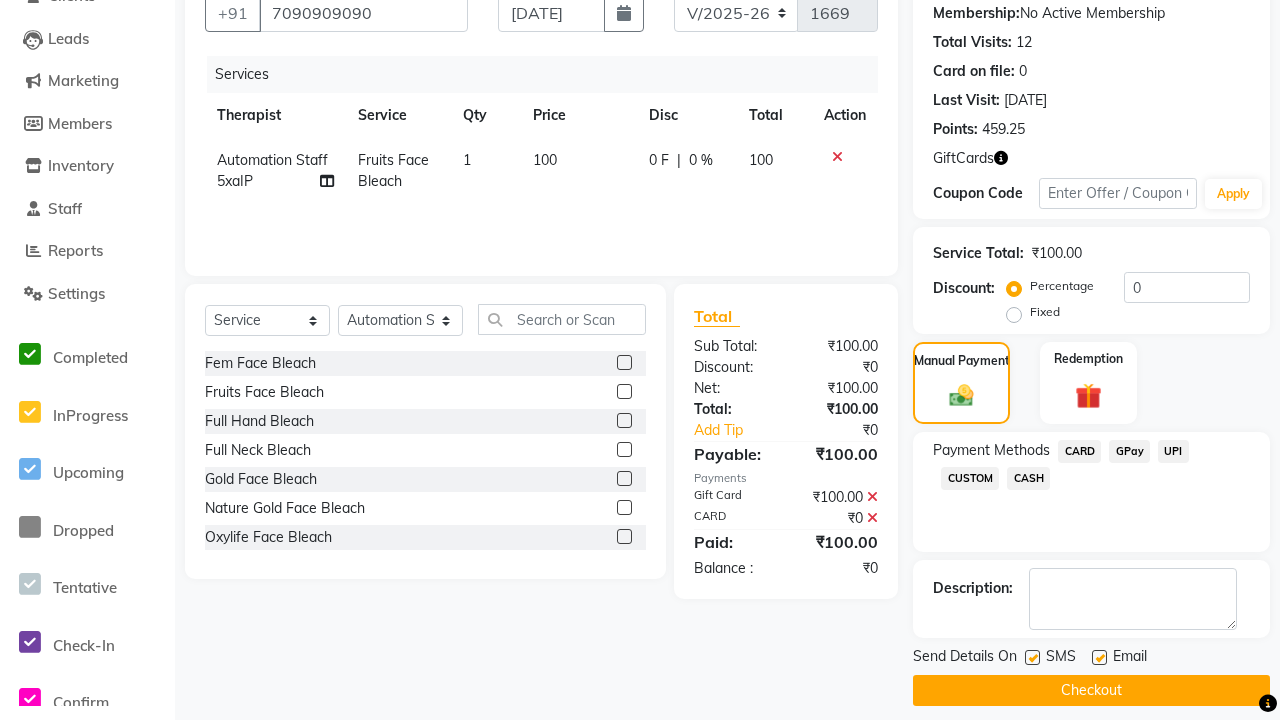 click at bounding box center [1031, 658] 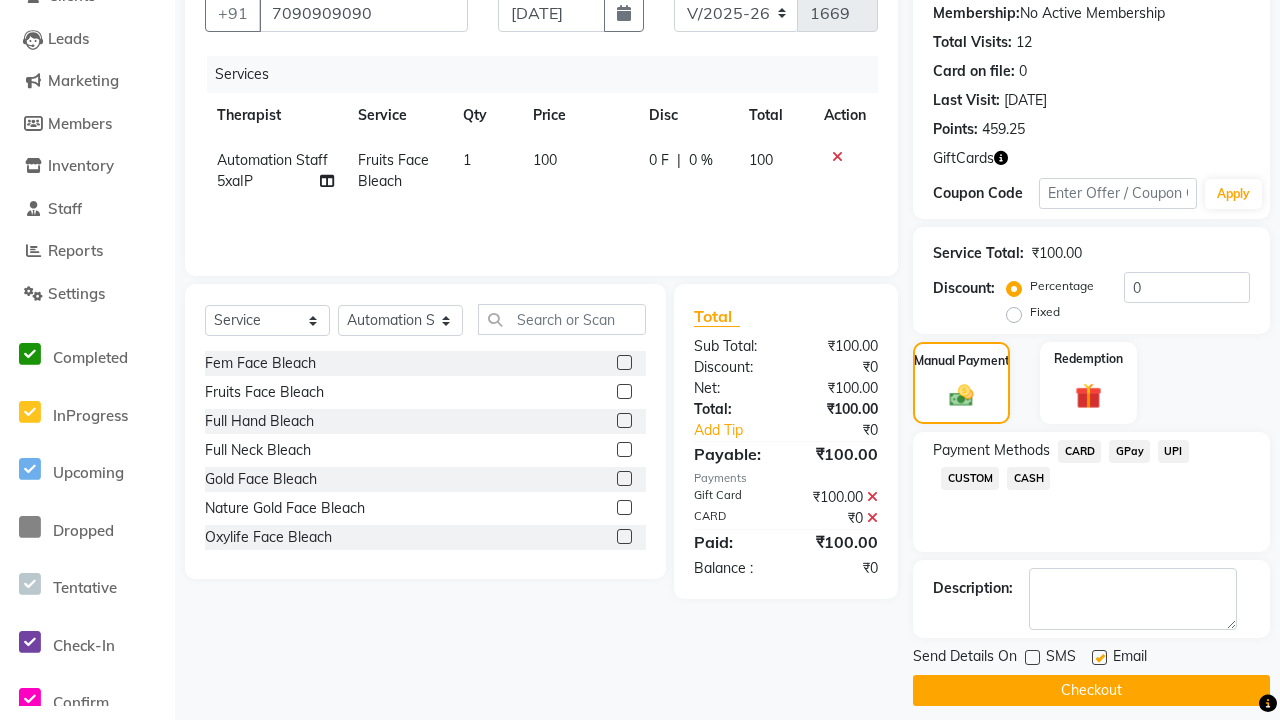 click 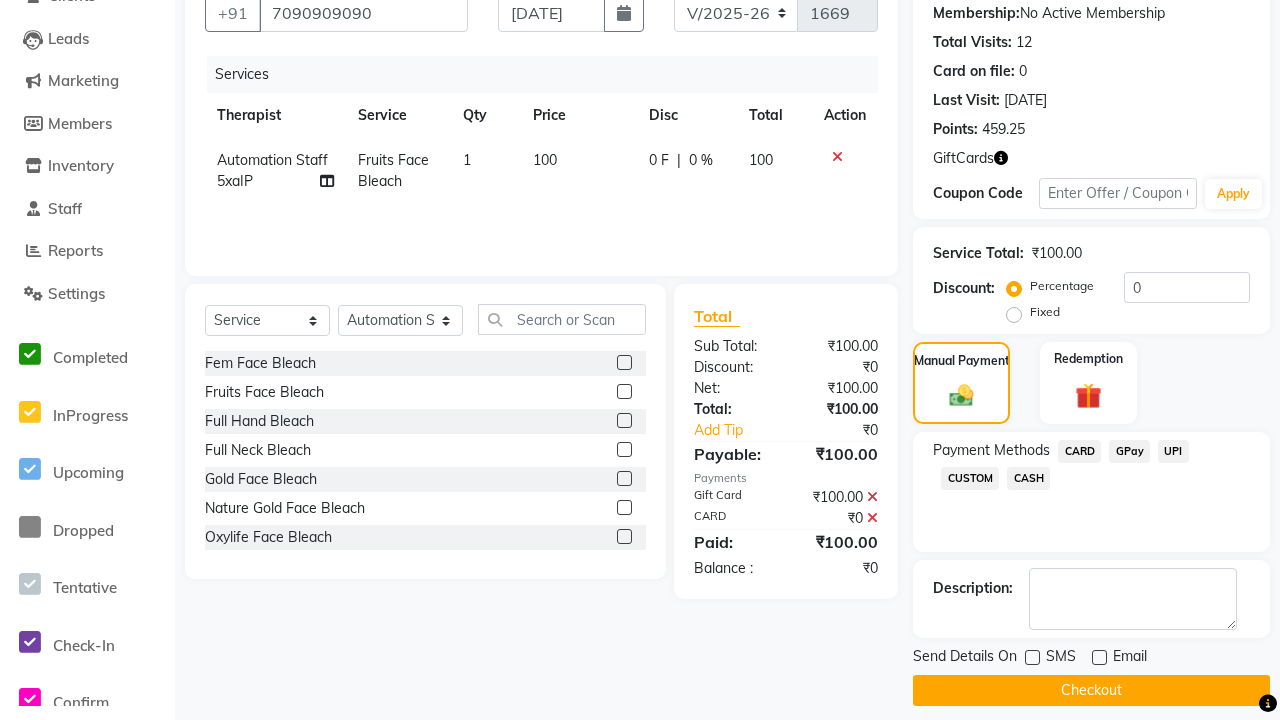 click on "Checkout" 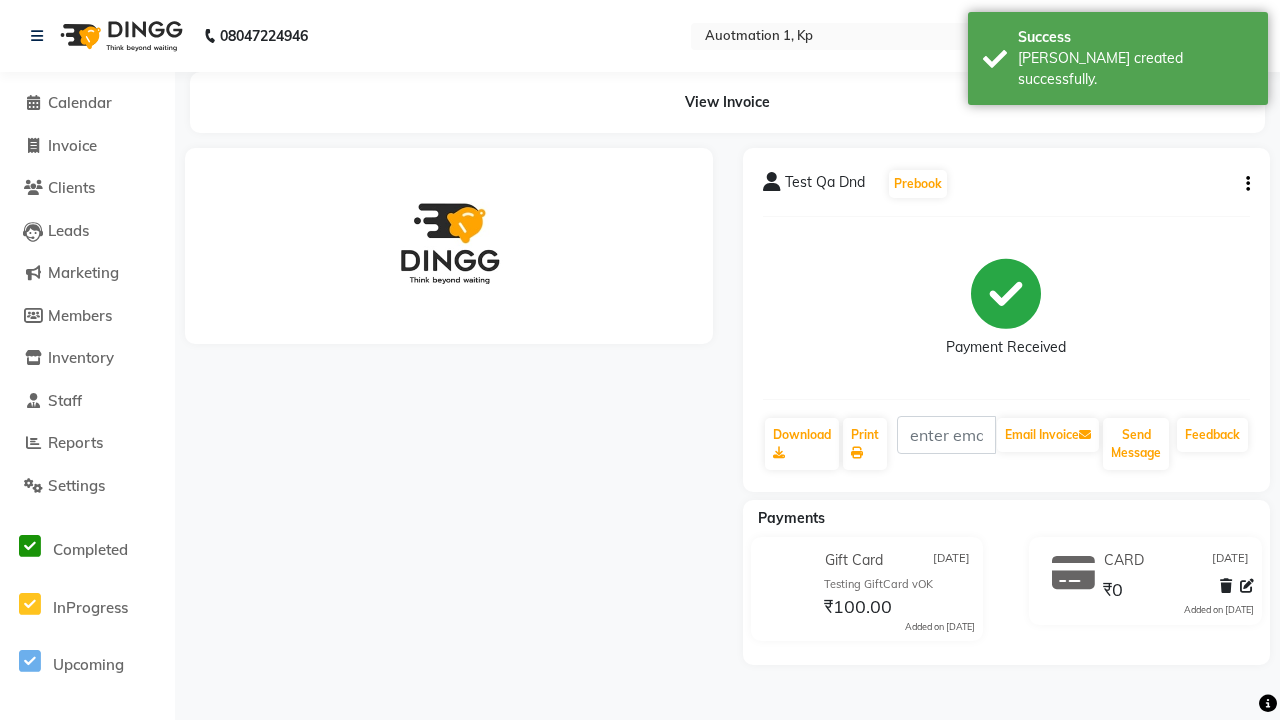 scroll, scrollTop: 0, scrollLeft: 0, axis: both 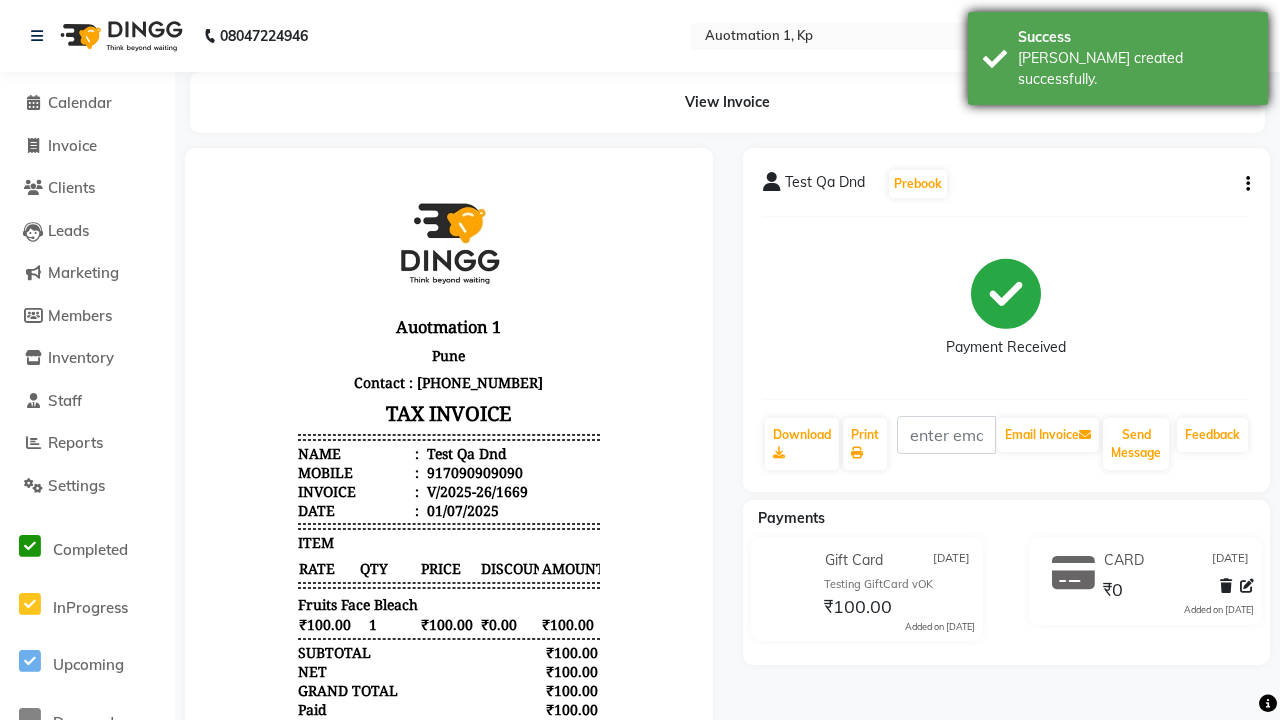 click on "[PERSON_NAME] created successfully." at bounding box center (1135, 69) 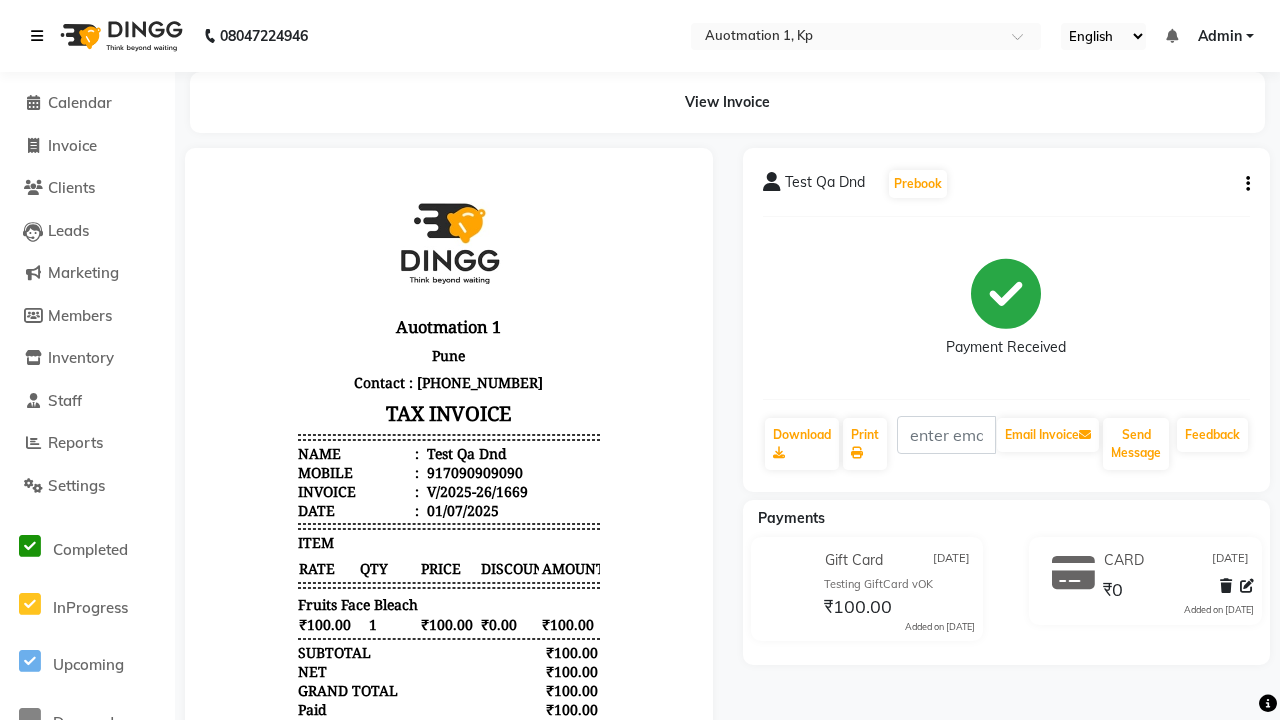 click at bounding box center (37, 36) 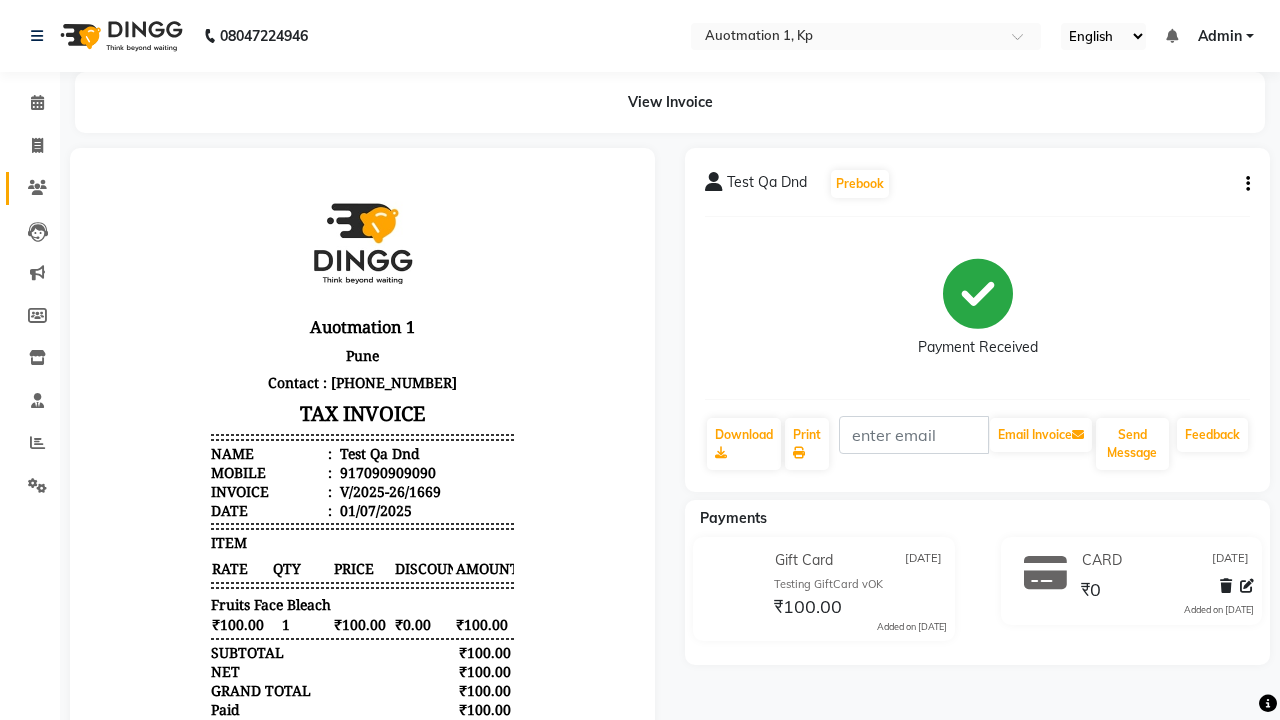 click 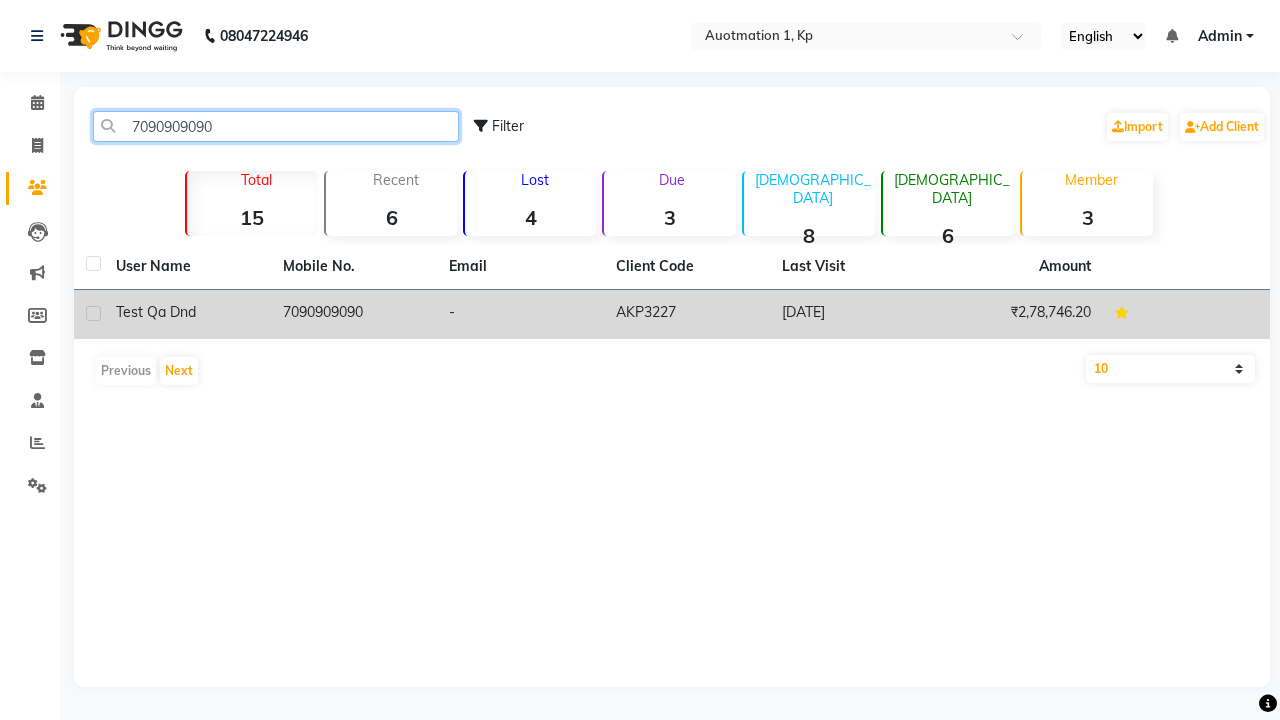 type on "7090909090" 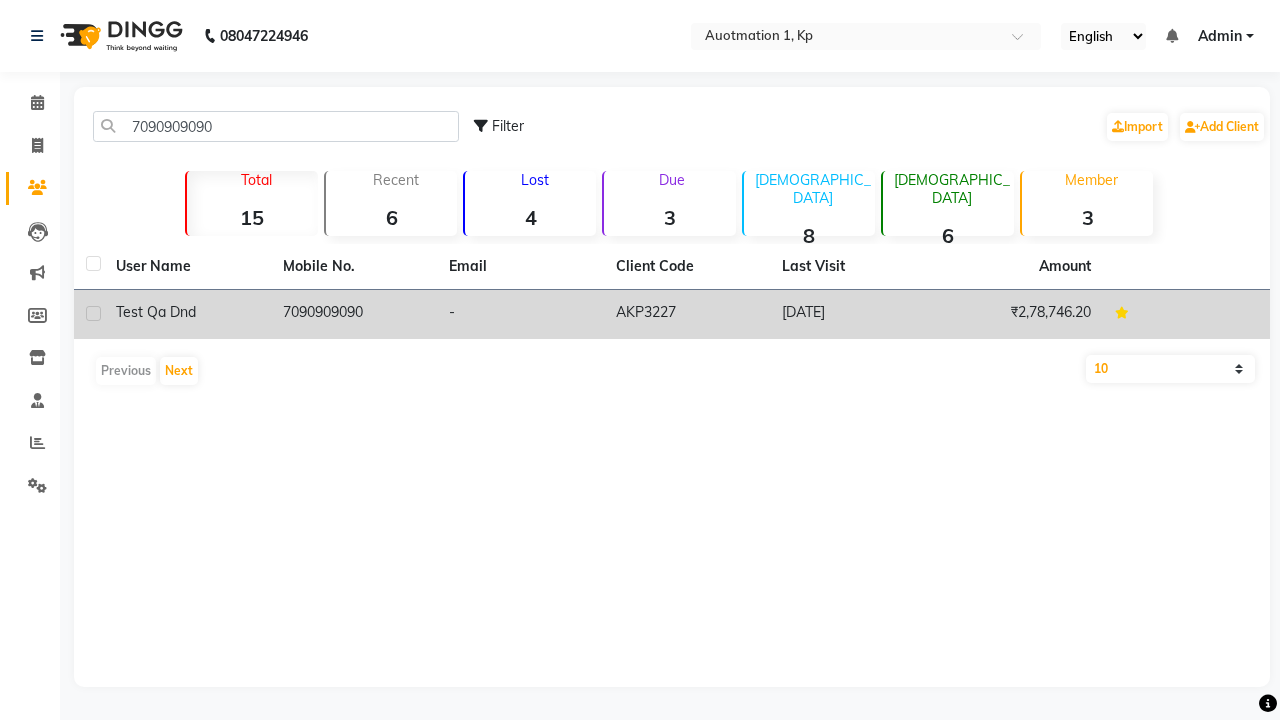 click on "7090909090" 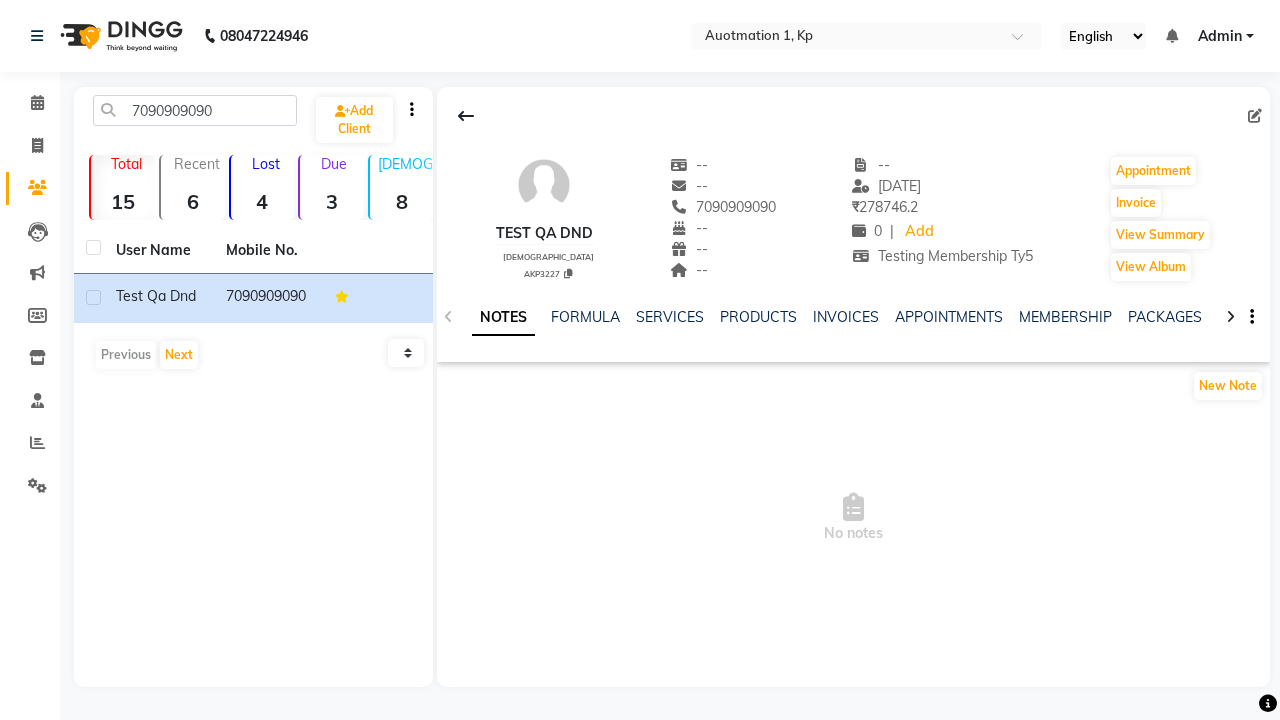 click on "GIFTCARDS" 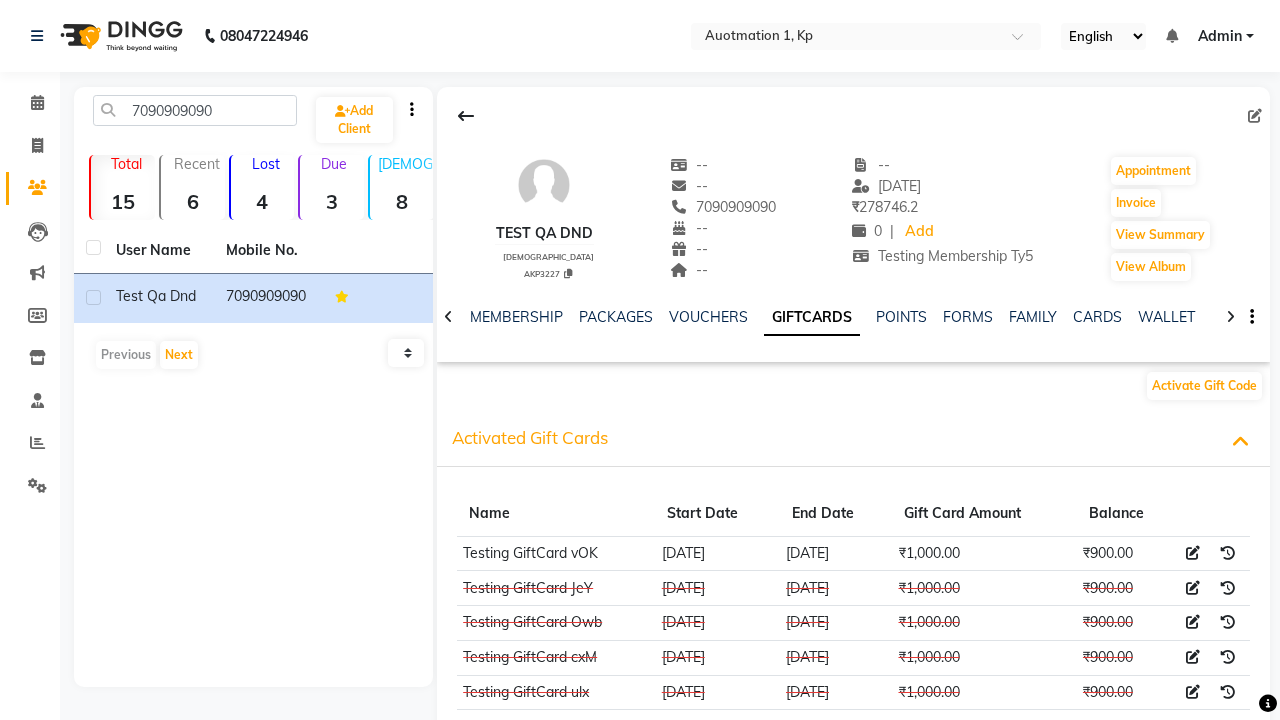 scroll, scrollTop: 0, scrollLeft: 403, axis: horizontal 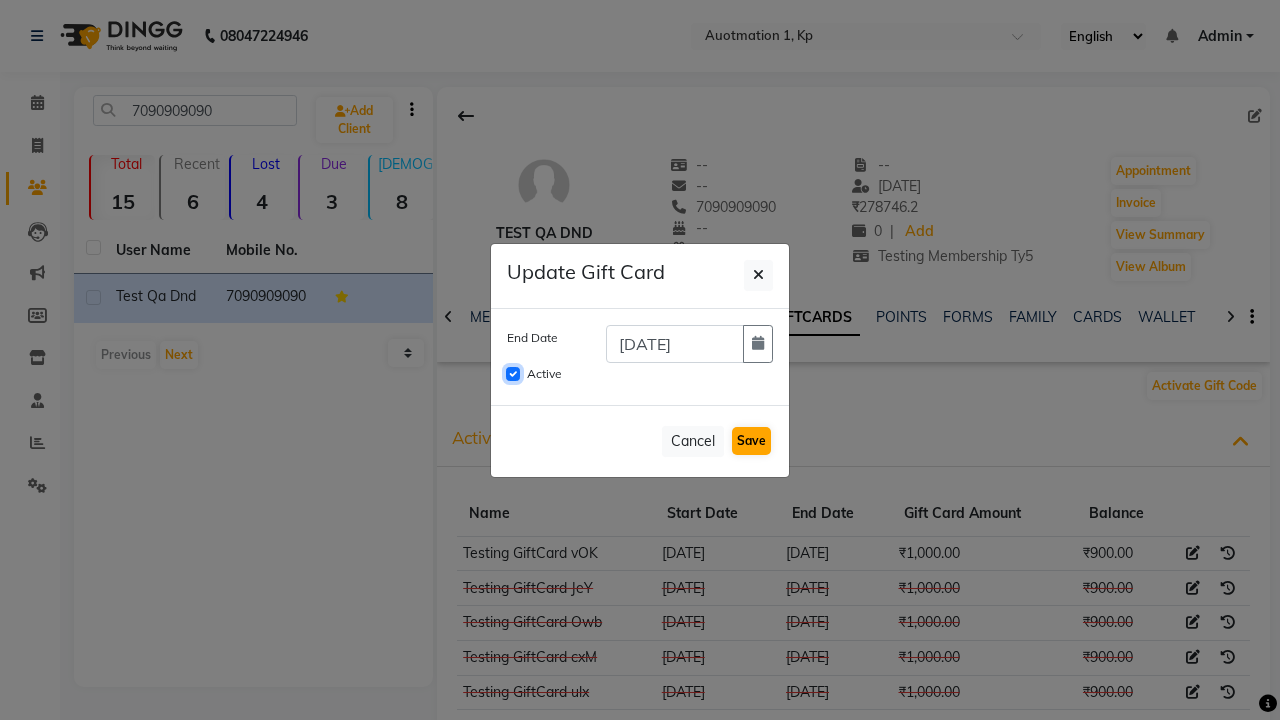 click on "Active" at bounding box center [513, 374] 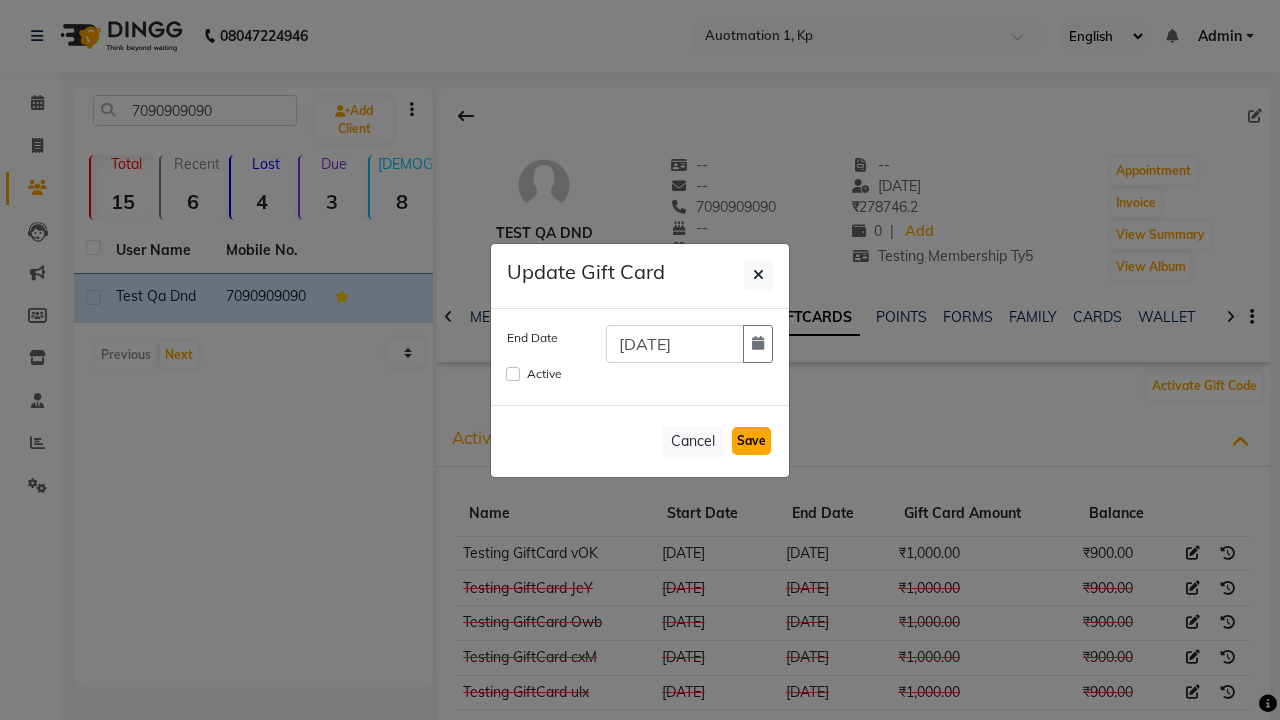 click on "Save" 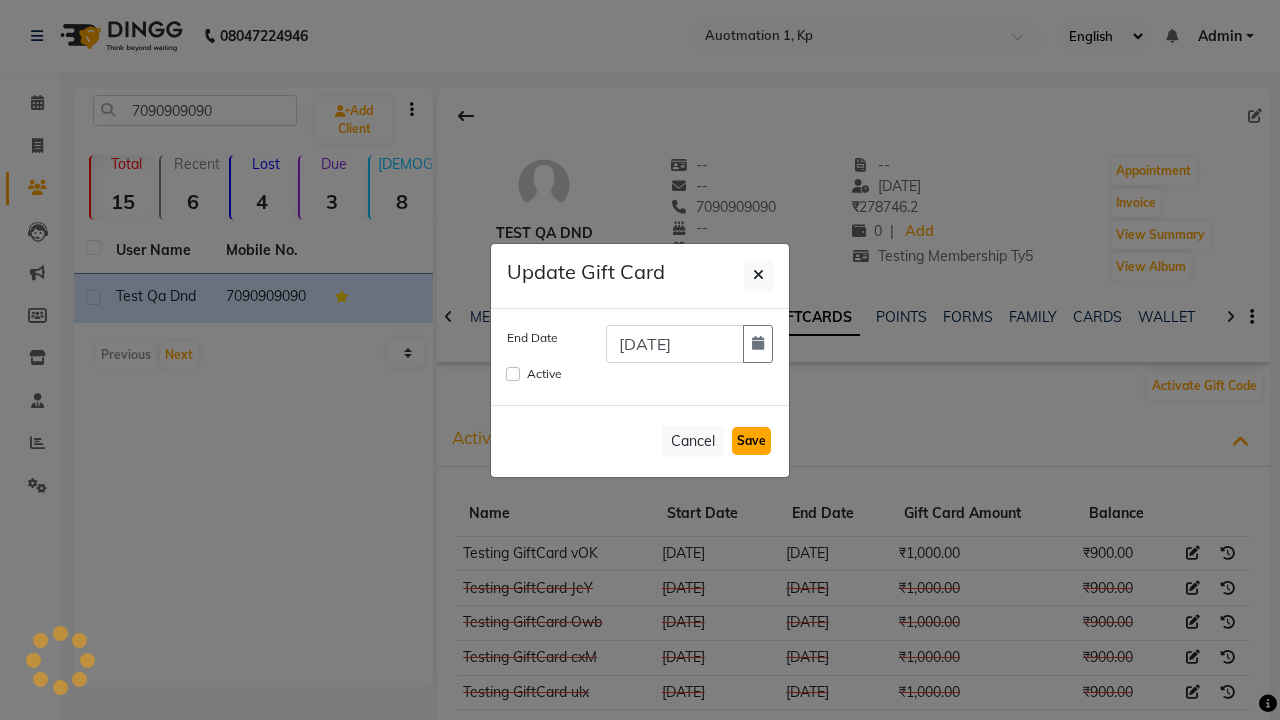 type 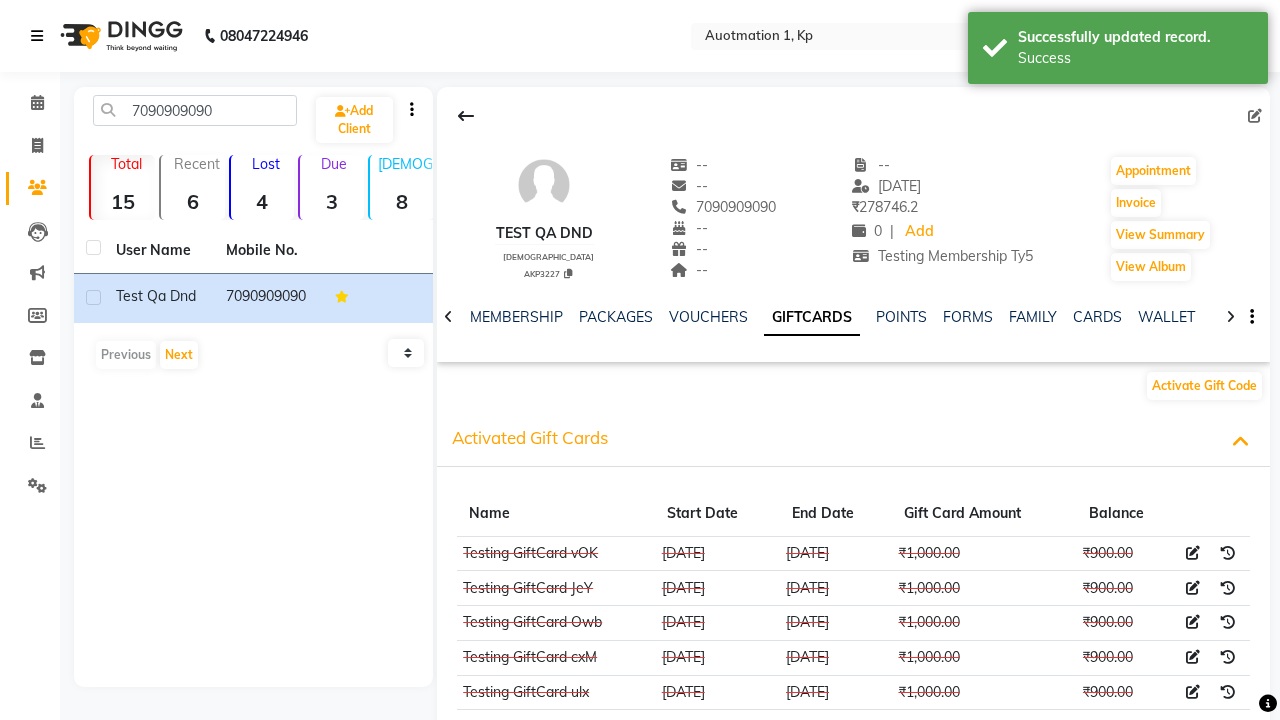 click on "Success" at bounding box center [1135, 58] 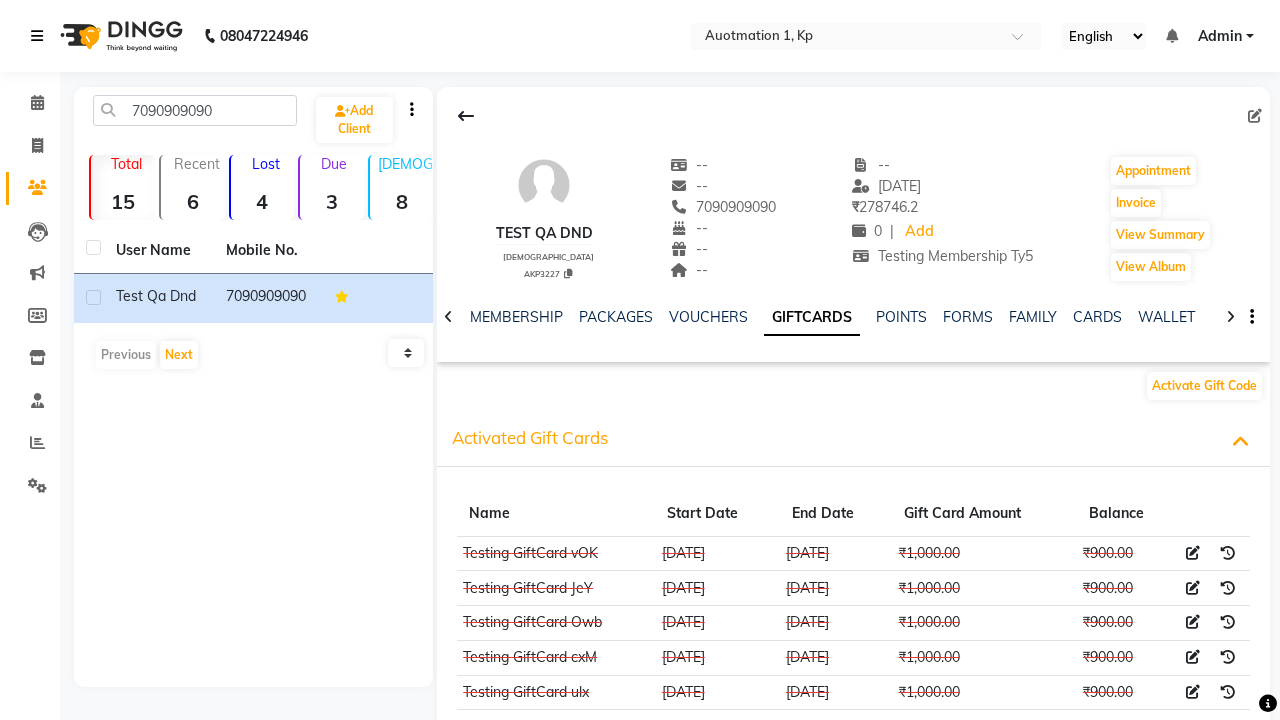 click at bounding box center (37, 36) 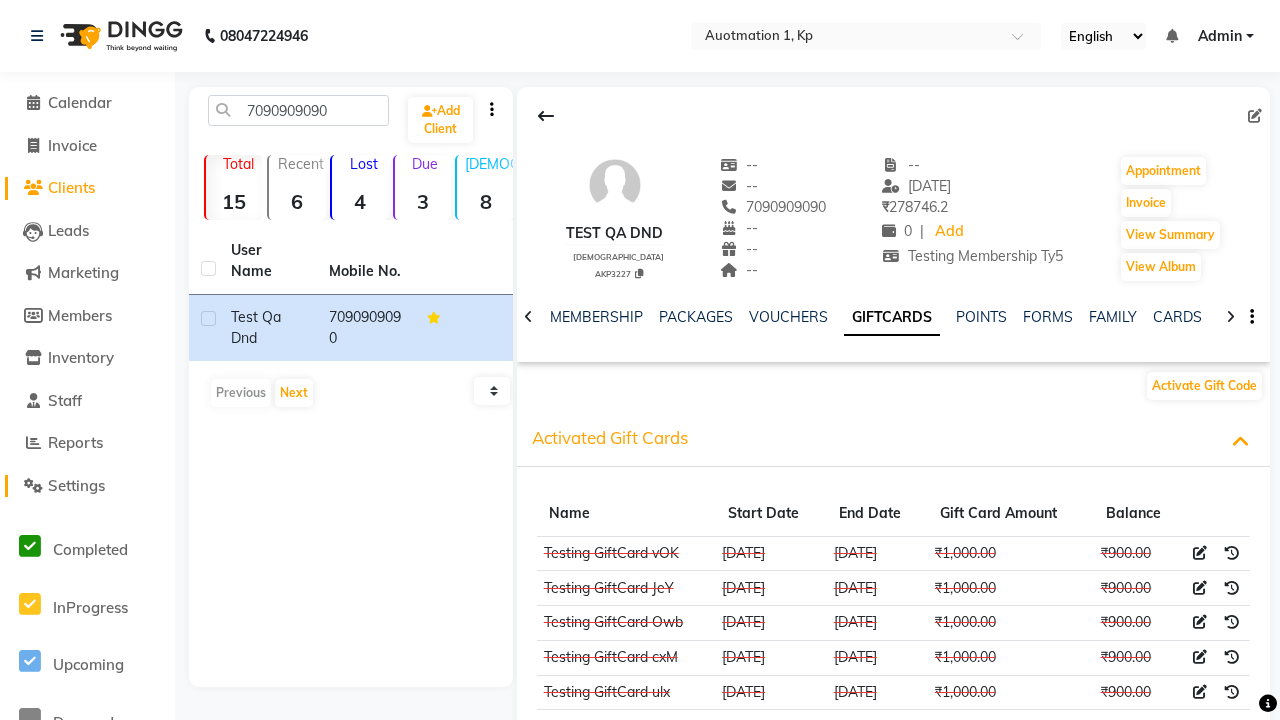 click on "Settings" 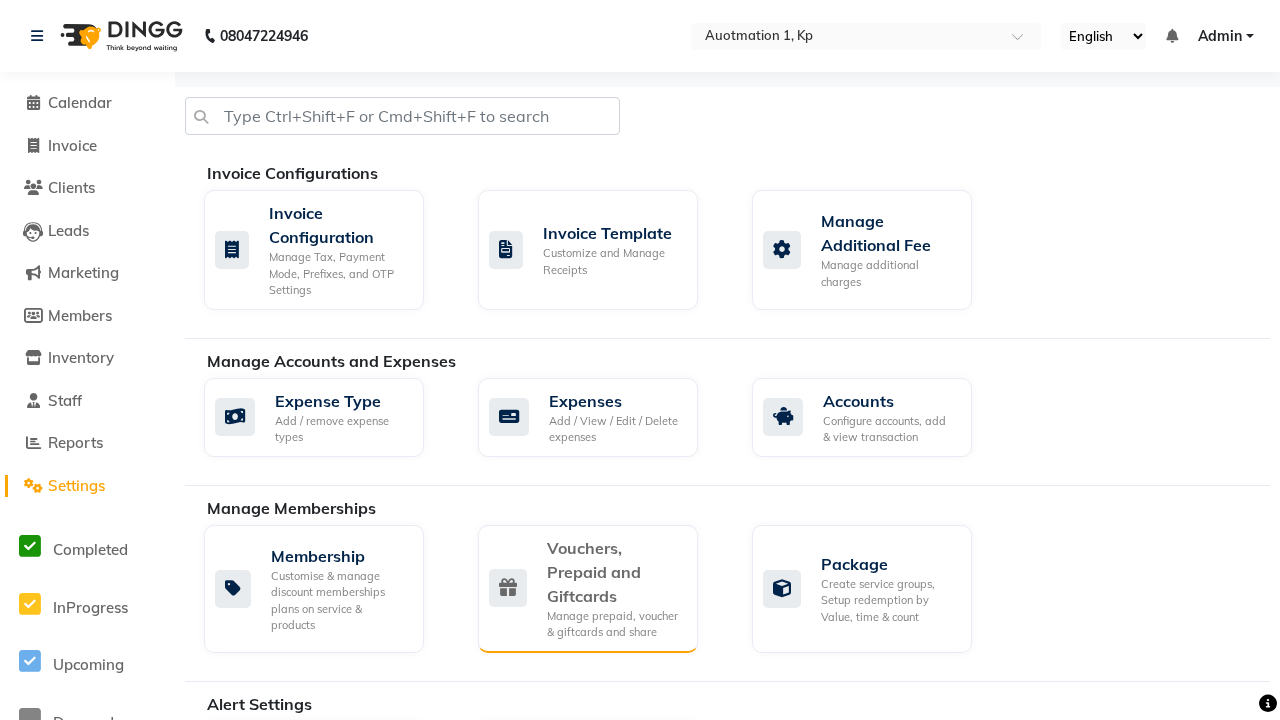 click on "Vouchers, Prepaid and Giftcards" 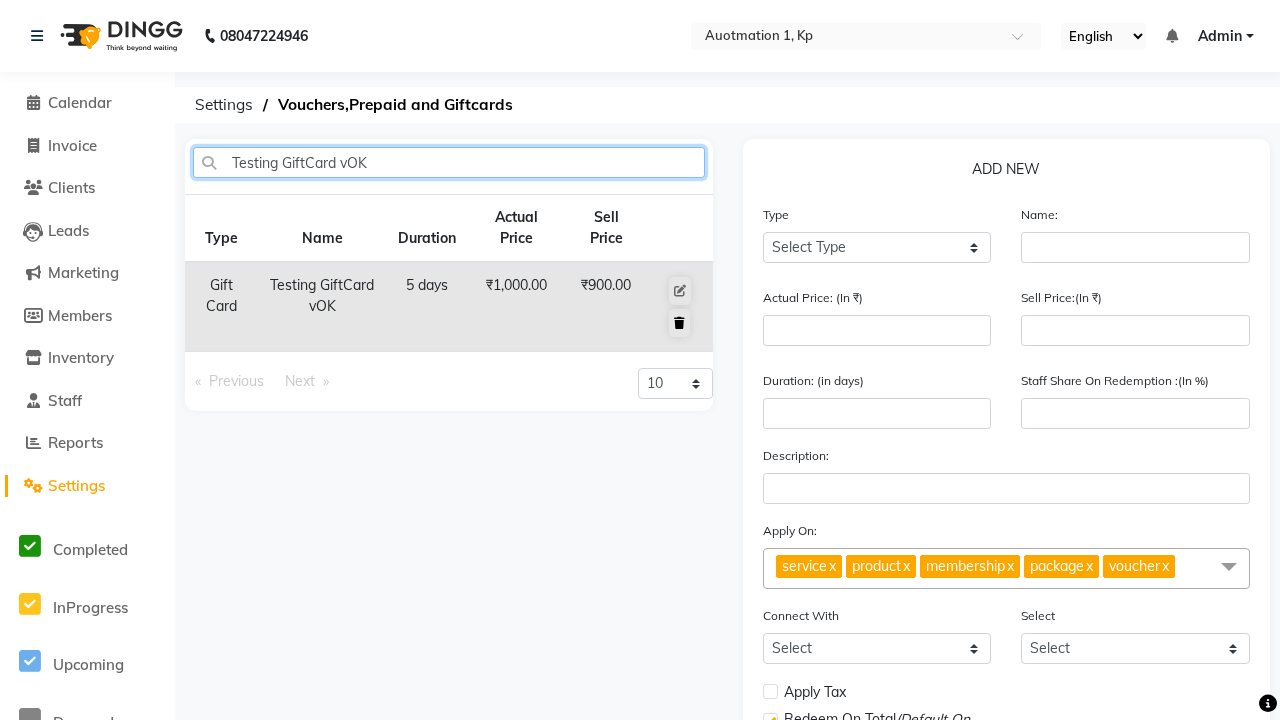 type on "Testing GiftCard vOK" 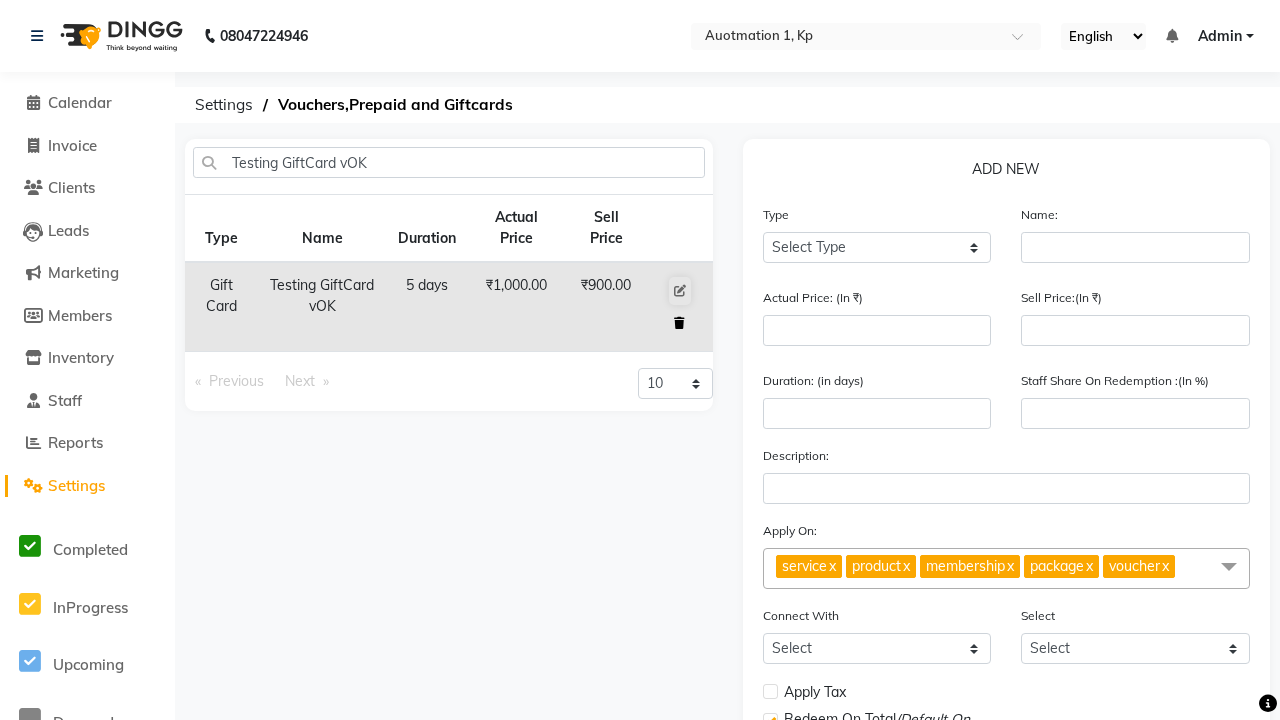 click 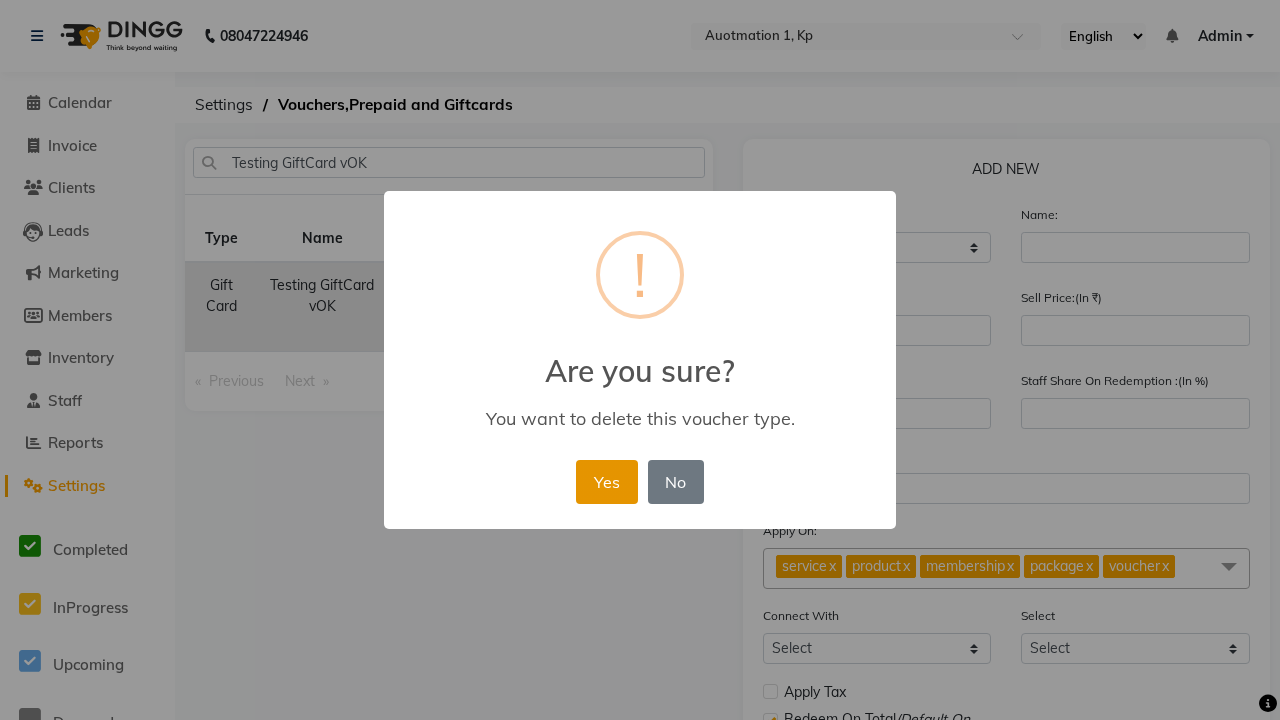 click on "Yes" at bounding box center [606, 482] 